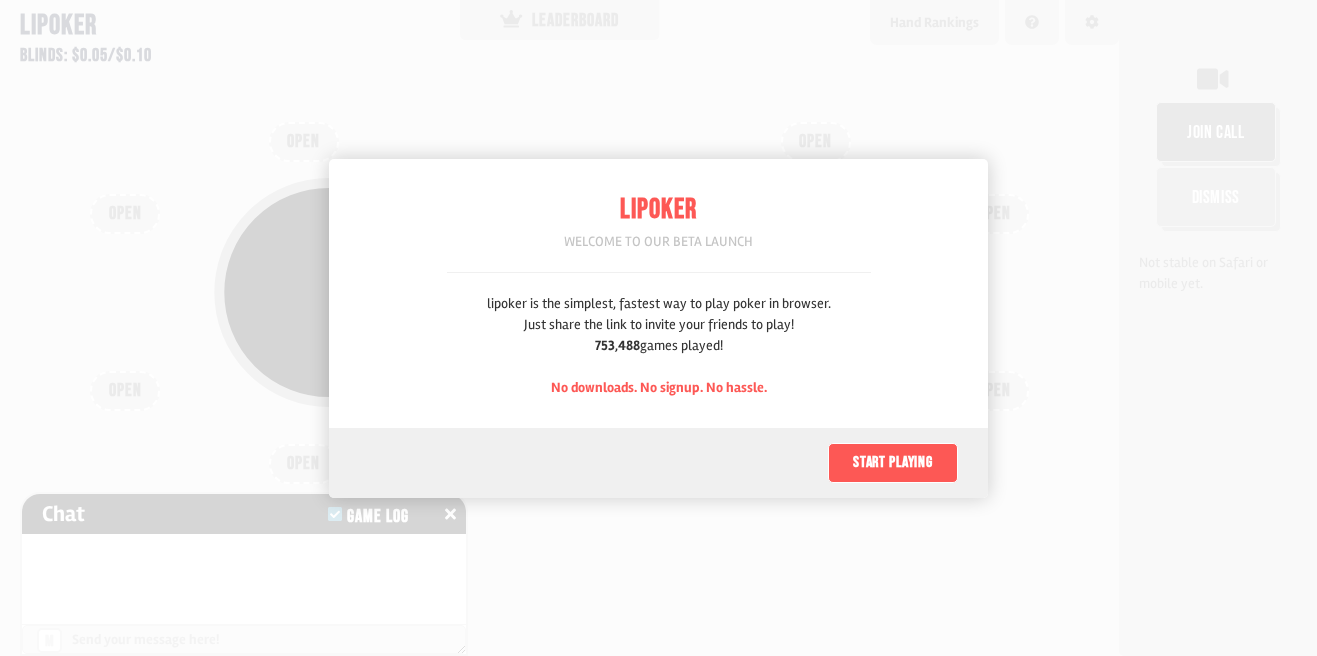 scroll, scrollTop: 0, scrollLeft: 0, axis: both 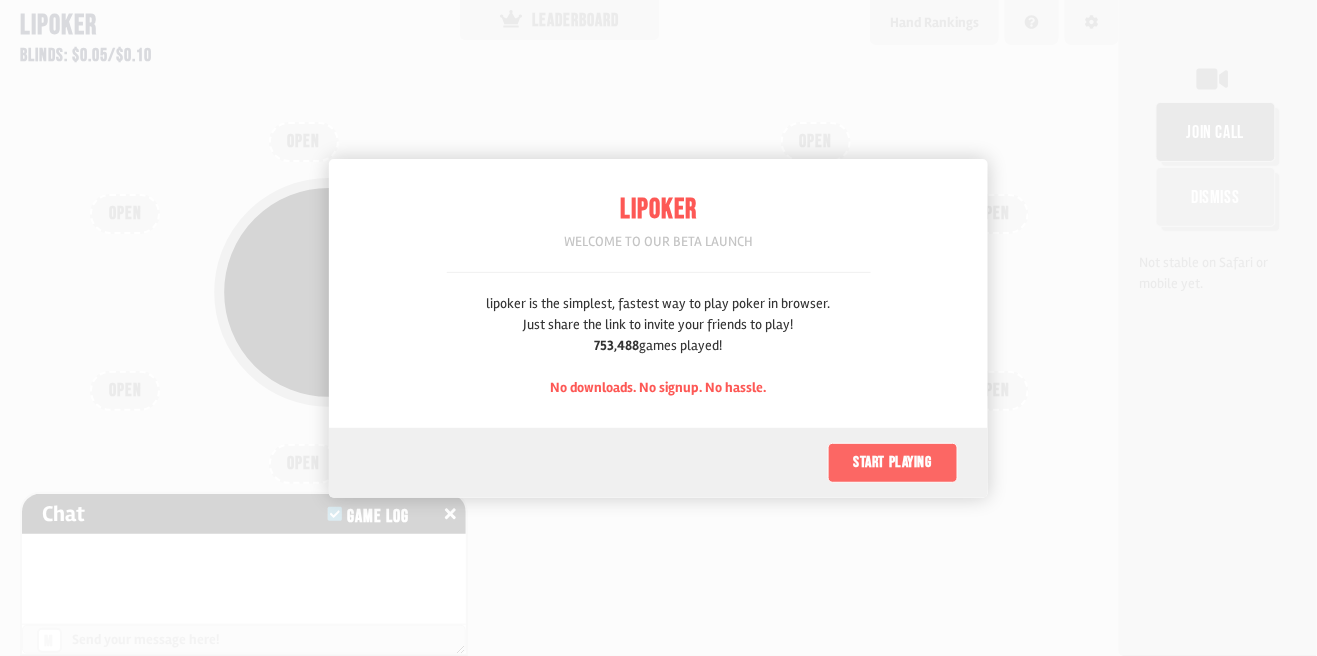 click on "Start playing" at bounding box center (893, 463) 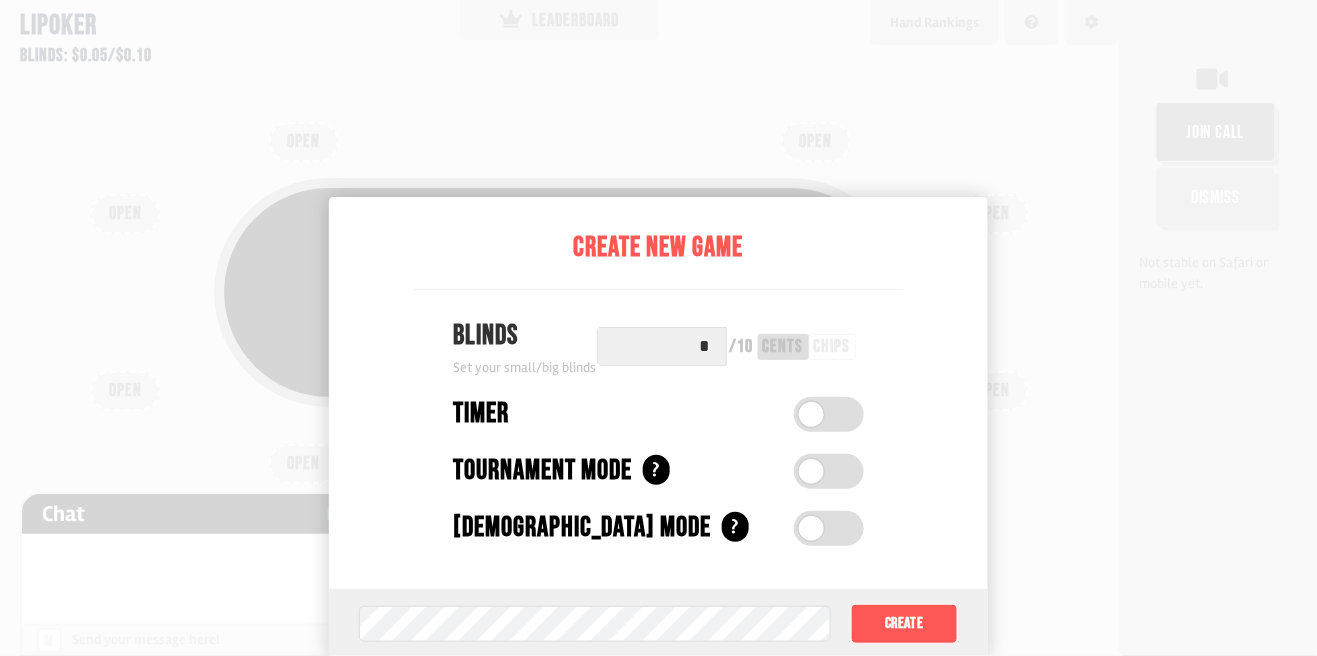 scroll, scrollTop: 100, scrollLeft: 0, axis: vertical 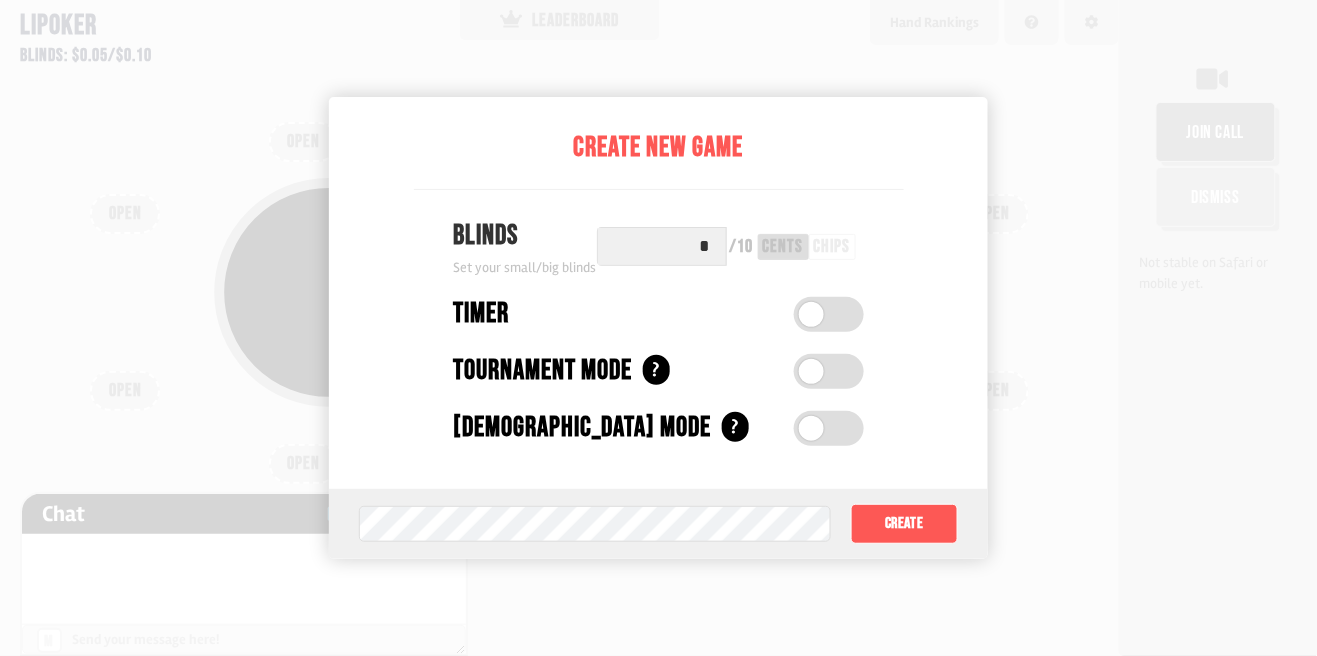 click on "Create New Game Blinds Set your small/big blinds * / 10   cents chips Timer Timer (seconds) Set amount of time per turn ** Tournament Mode ? Automatic Buy-in (dollars) Set automatic buy-in amount ***** Increasing Blinds (minutes) Set increasing blinds time interval ** Blind Structure < 0  min $0.05 / $0.10 10  min $0.10 / $0.20 20  min $0.15 / $0.30 30  min $0.25 / $0.50 40  min $0.50 / $1.00 50  min $0.75 / $1.50 60  min $1.25 / $2.50 70  min $2.50 / $5.00 80  min $3.75 / $7.50 90  min $5.00 / $10.00 100  min $7.50 / $15.00 110  min $10.00 / $20.00 > God Mode ? Game password (optional) Create" at bounding box center (658, 328) 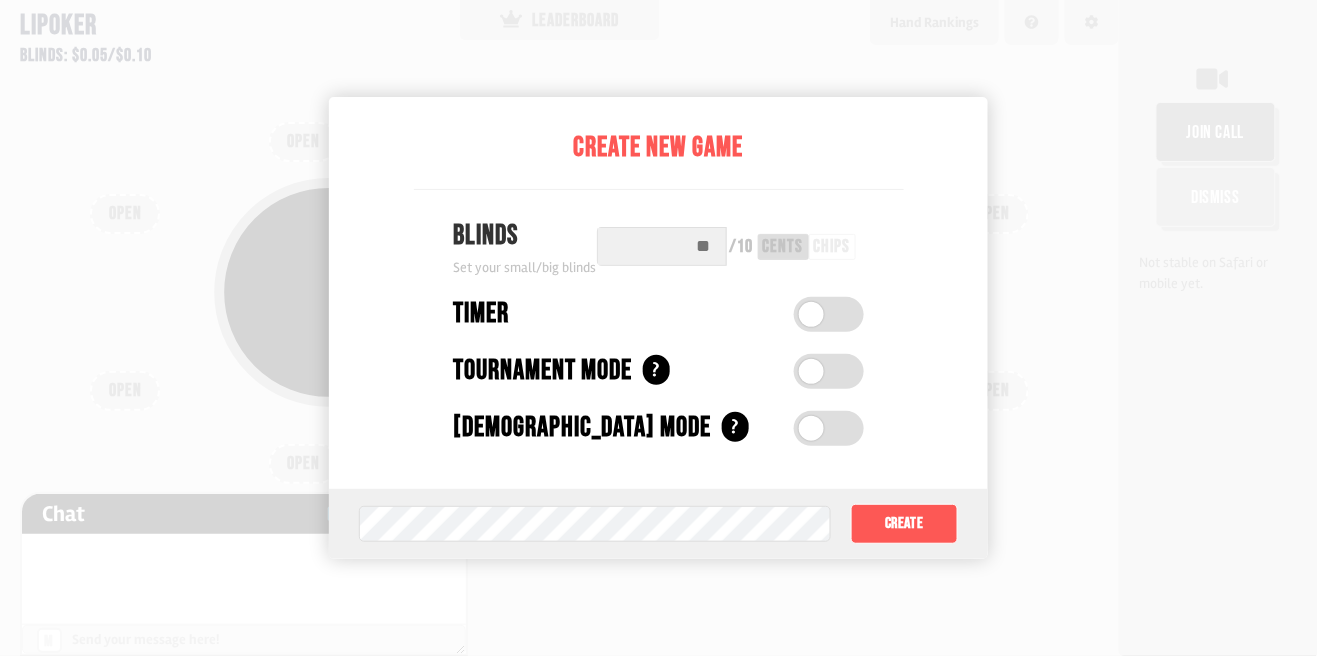 type 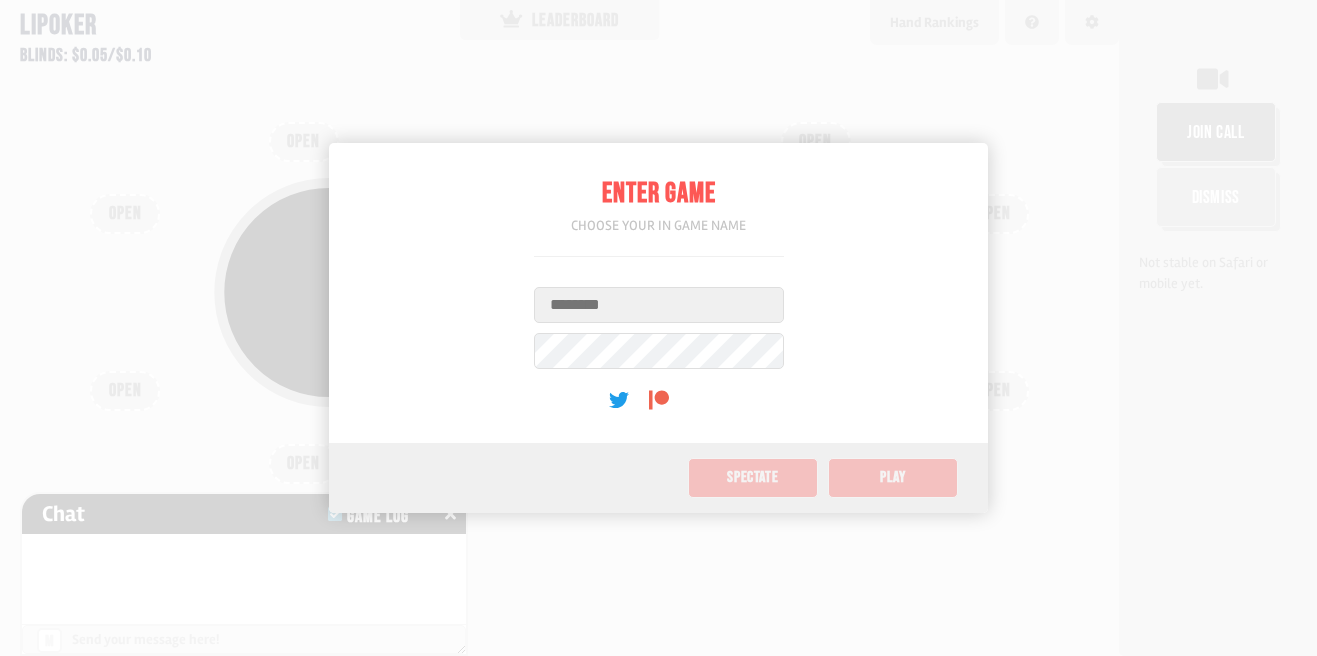 scroll, scrollTop: 0, scrollLeft: 0, axis: both 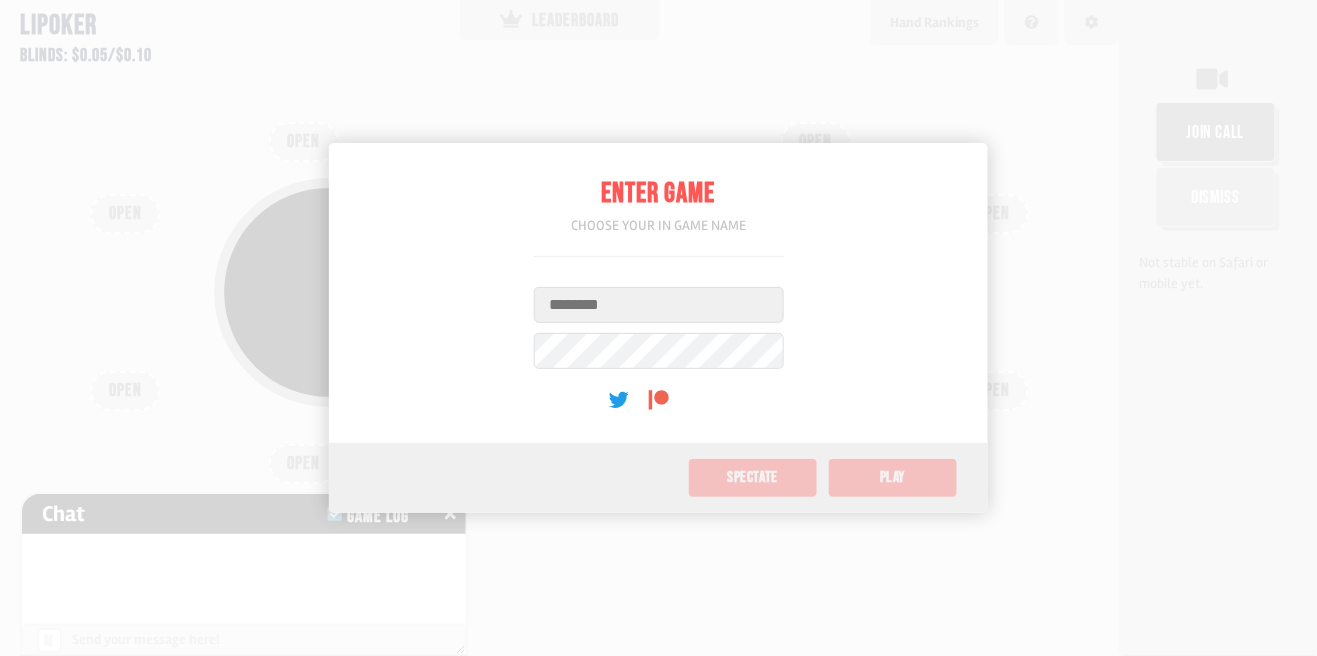 click on "Username" at bounding box center (659, 305) 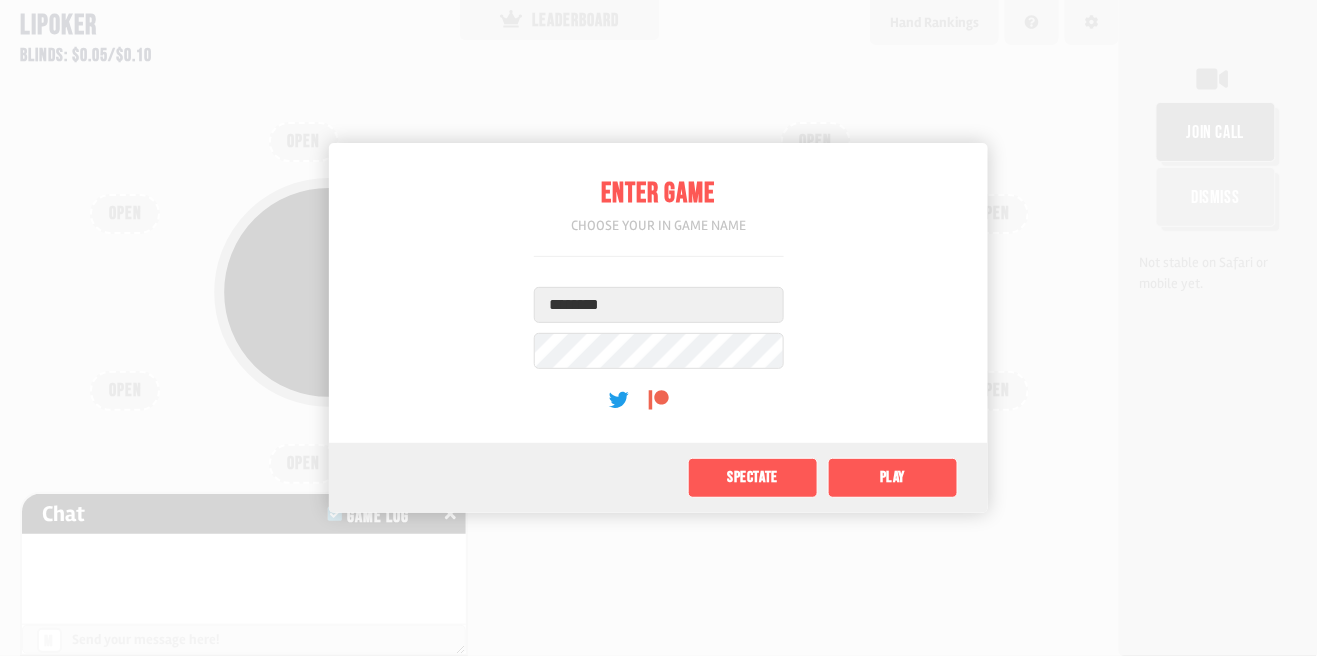 type on "********" 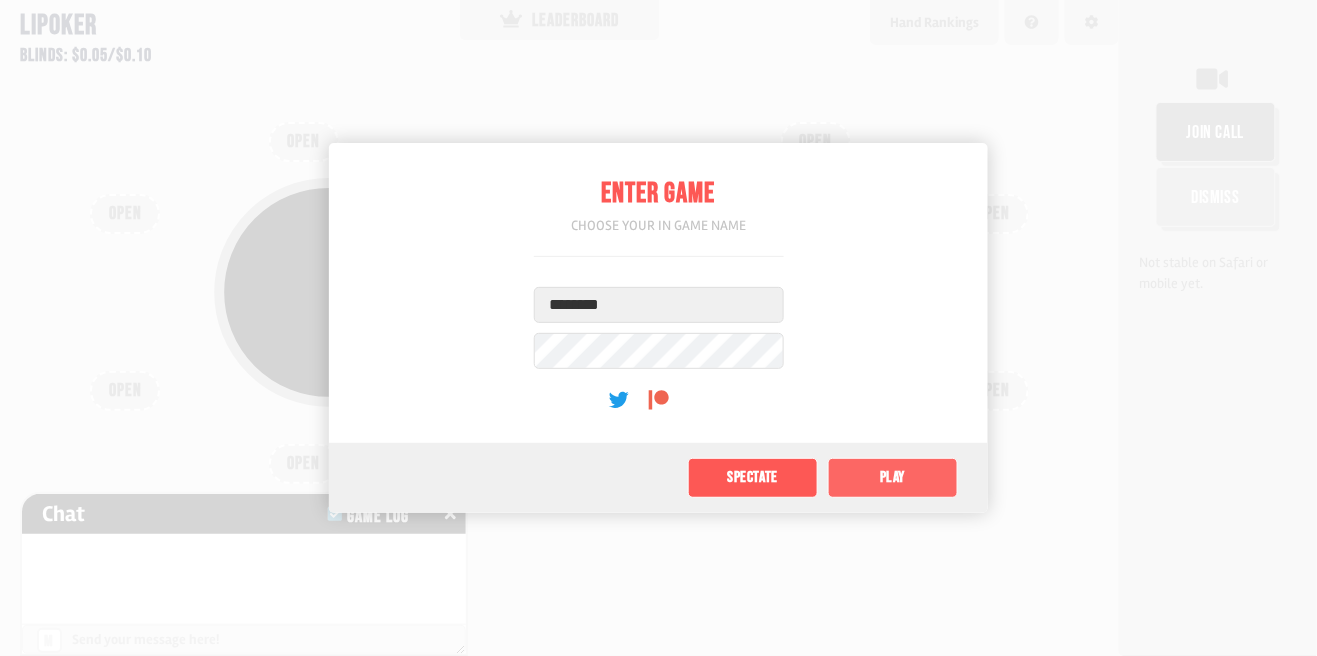 click on "Play" 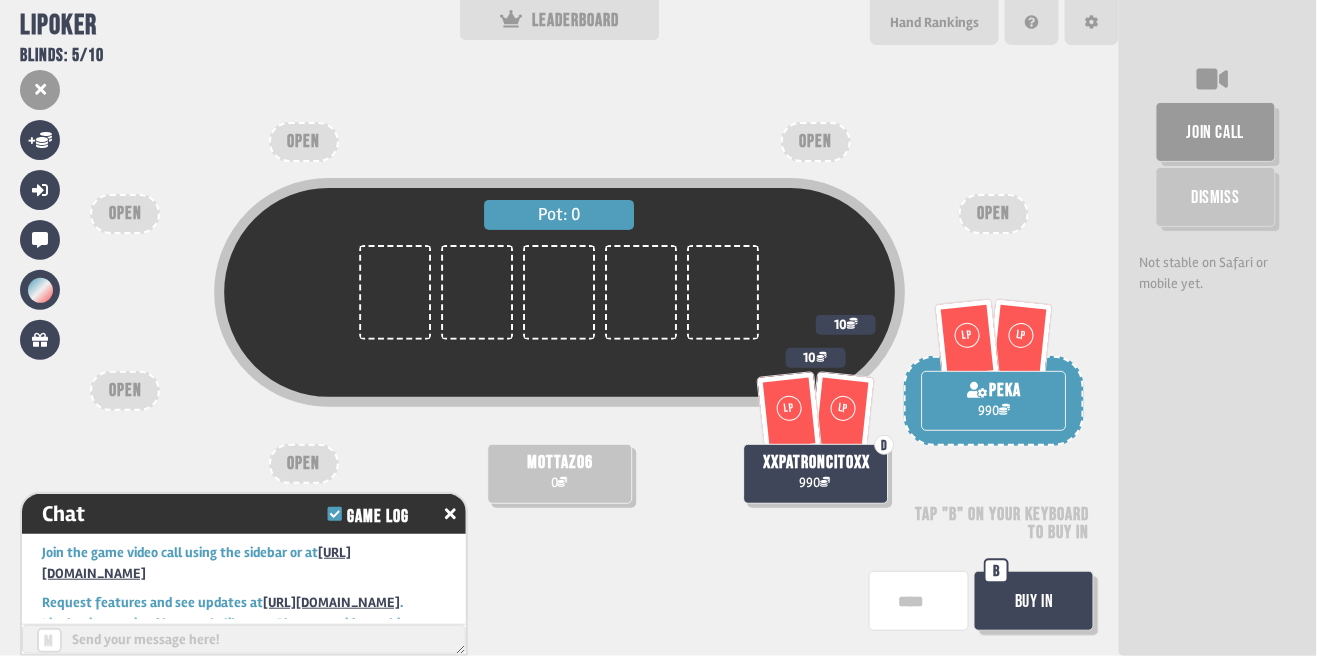 scroll, scrollTop: 40, scrollLeft: 0, axis: vertical 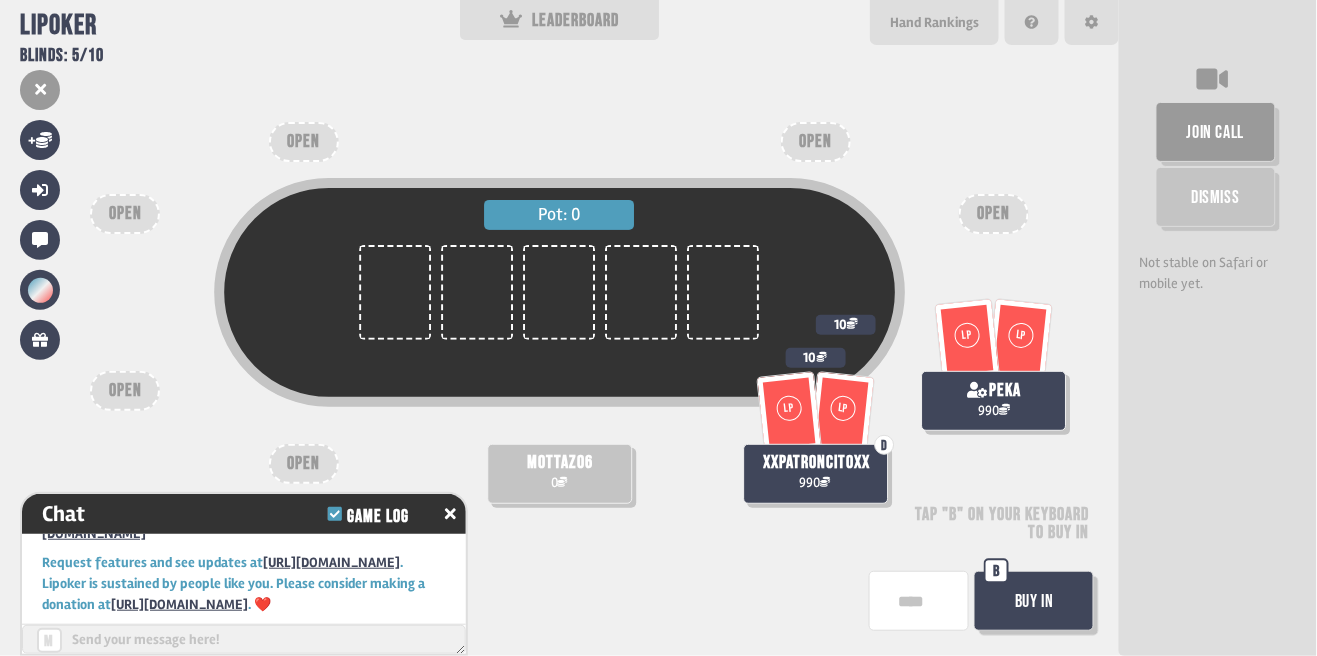 click on "Buy In" at bounding box center (1034, 601) 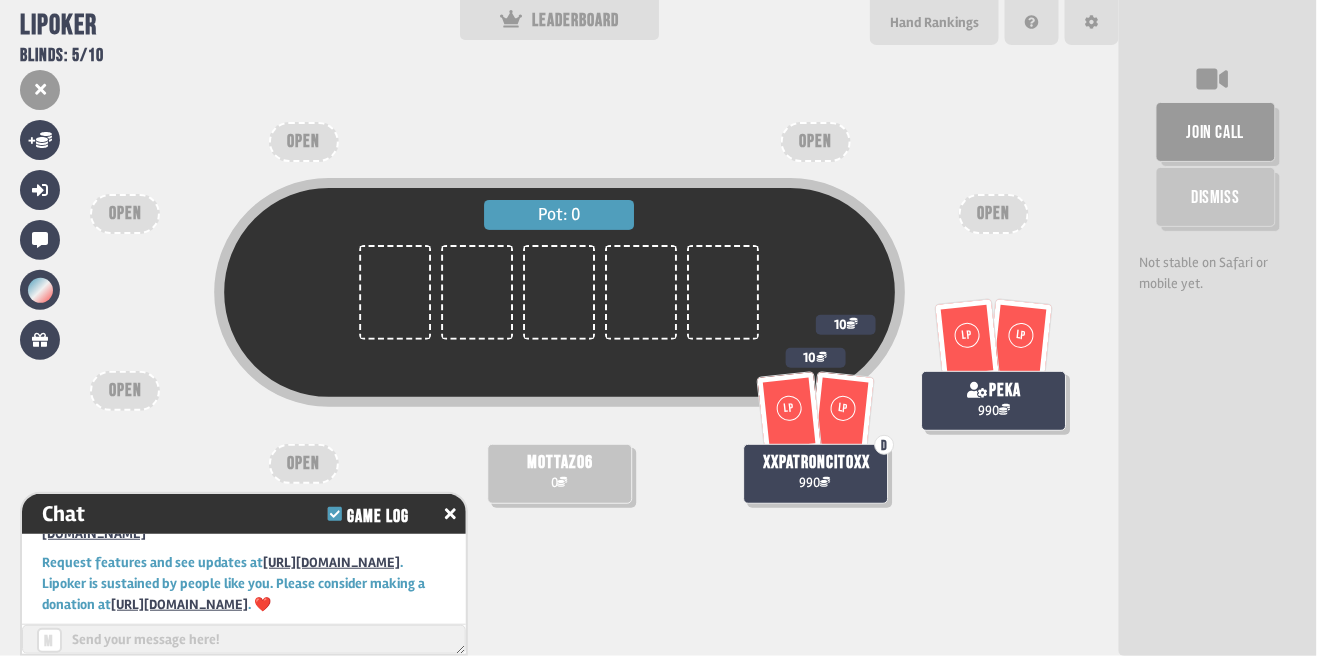 click on "mottaz06 0" at bounding box center (559, 474) 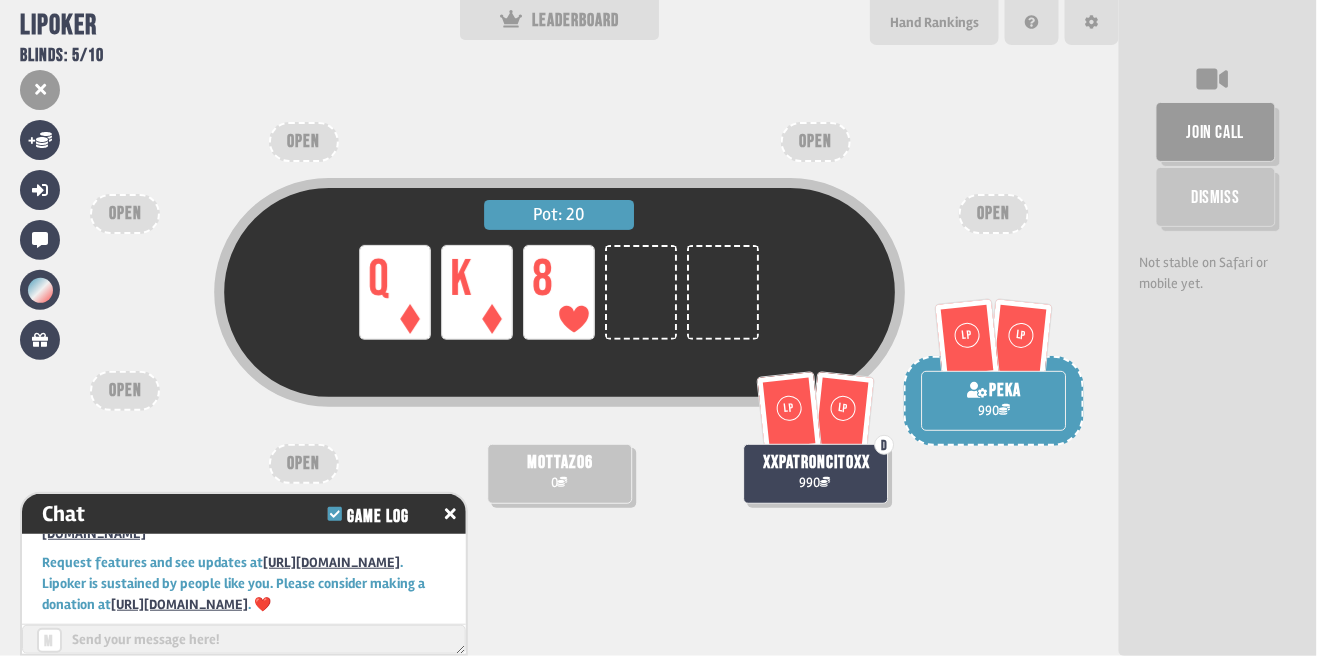 scroll, scrollTop: 148, scrollLeft: 0, axis: vertical 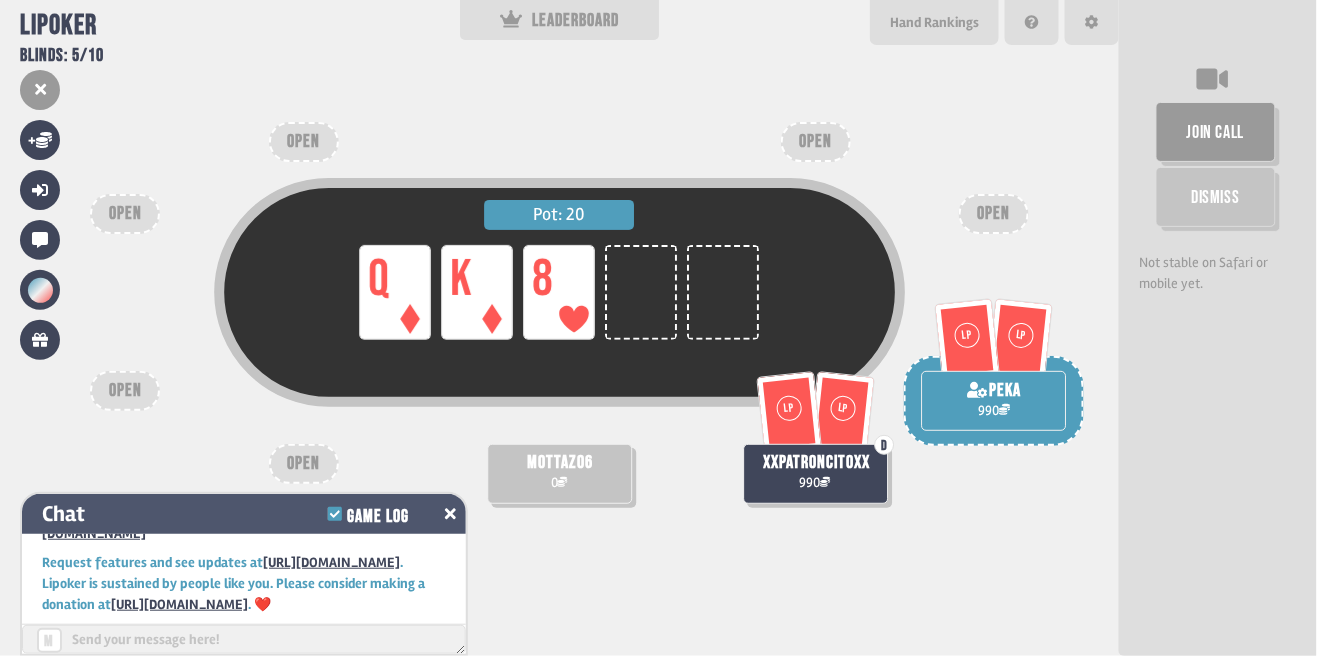 click 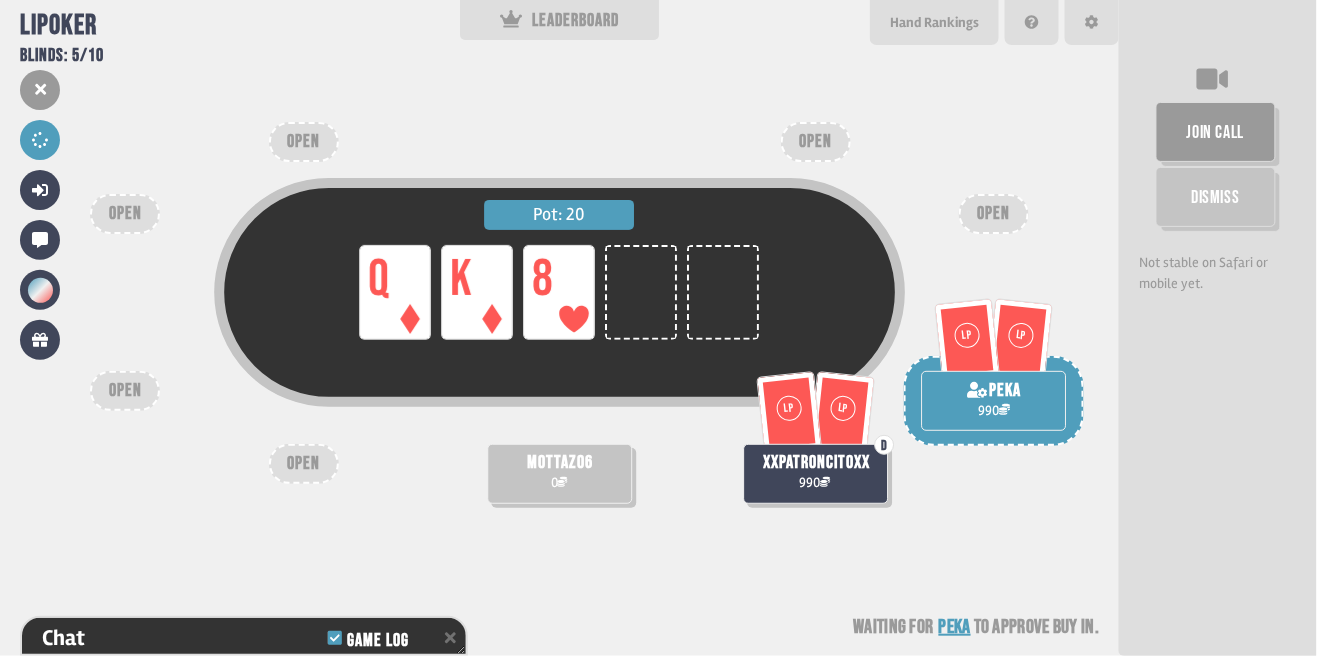 click on "mottaz06 0" at bounding box center [559, 474] 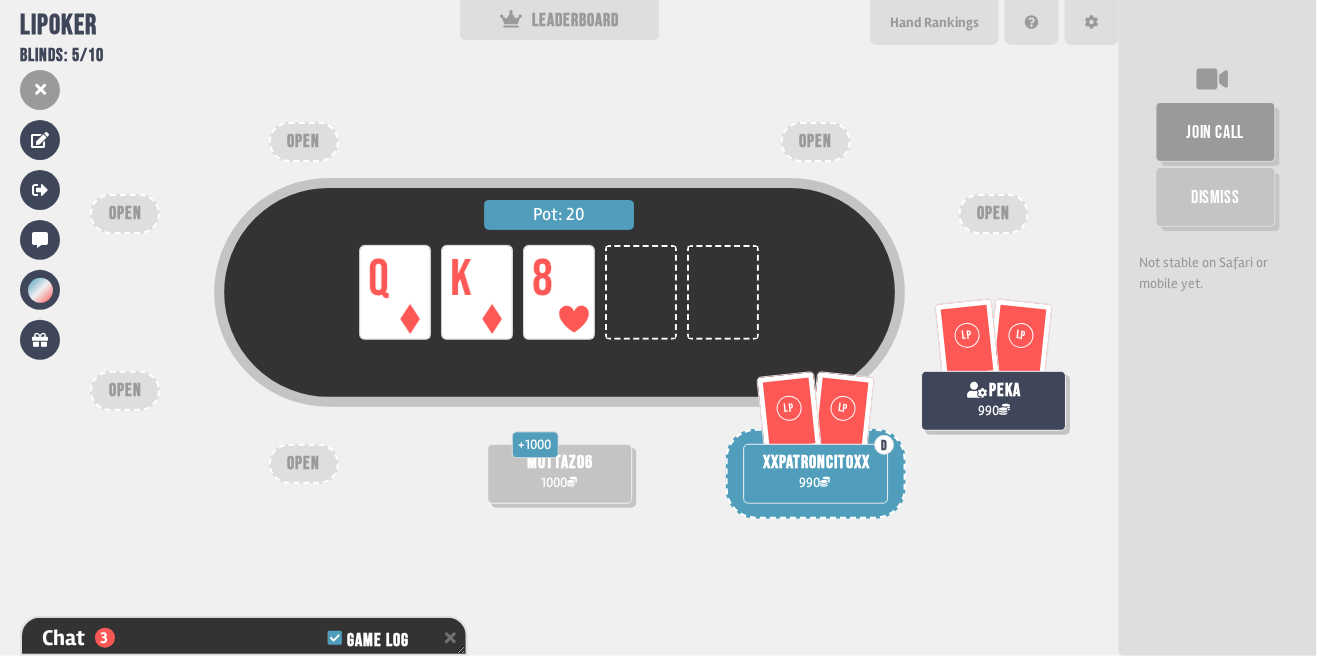 click on "+ 1000 mottaz06 1000" at bounding box center [559, 474] 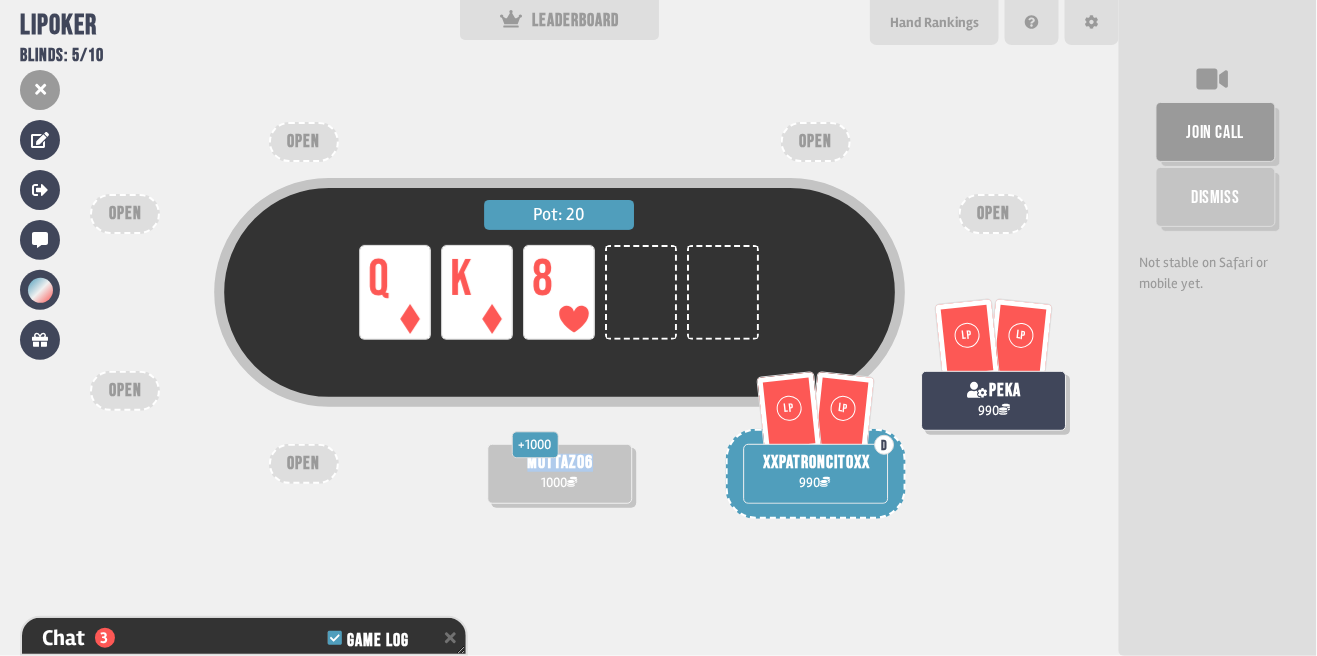 click on "+ 1000 mottaz06 1000" at bounding box center (559, 474) 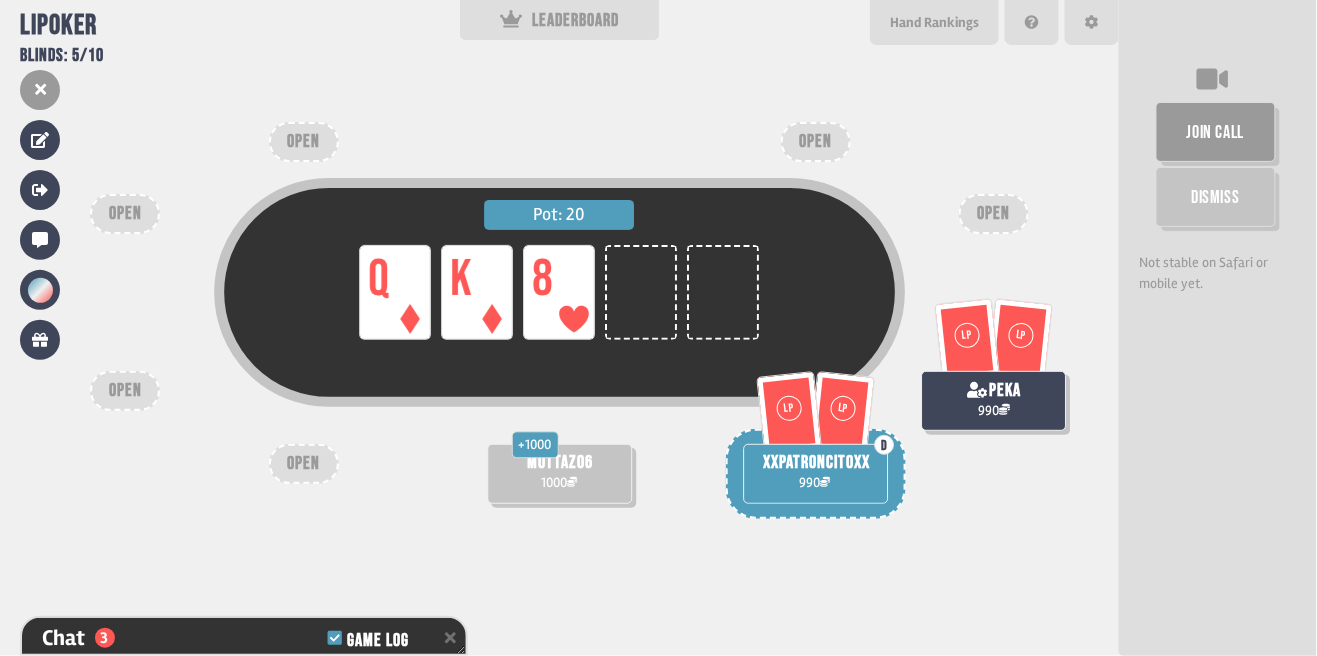 click on "+ 1000 mottaz06 1000" at bounding box center (559, 474) 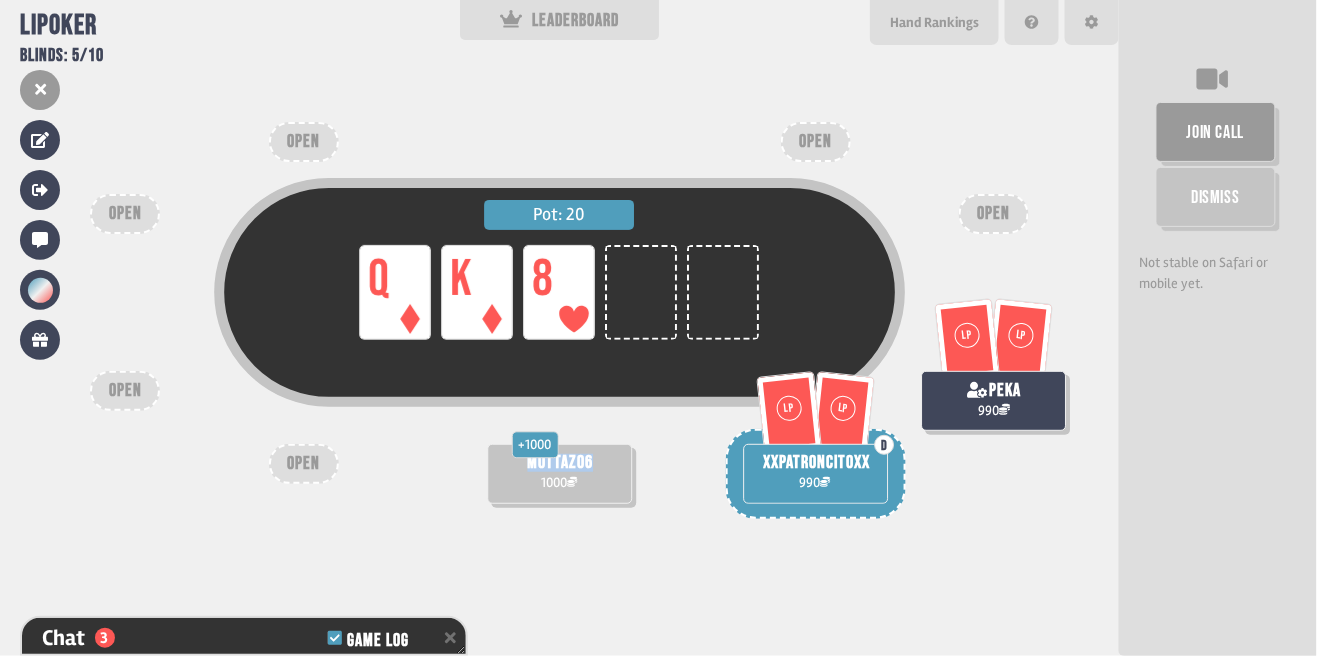 click on "mottaz06" at bounding box center [561, 463] 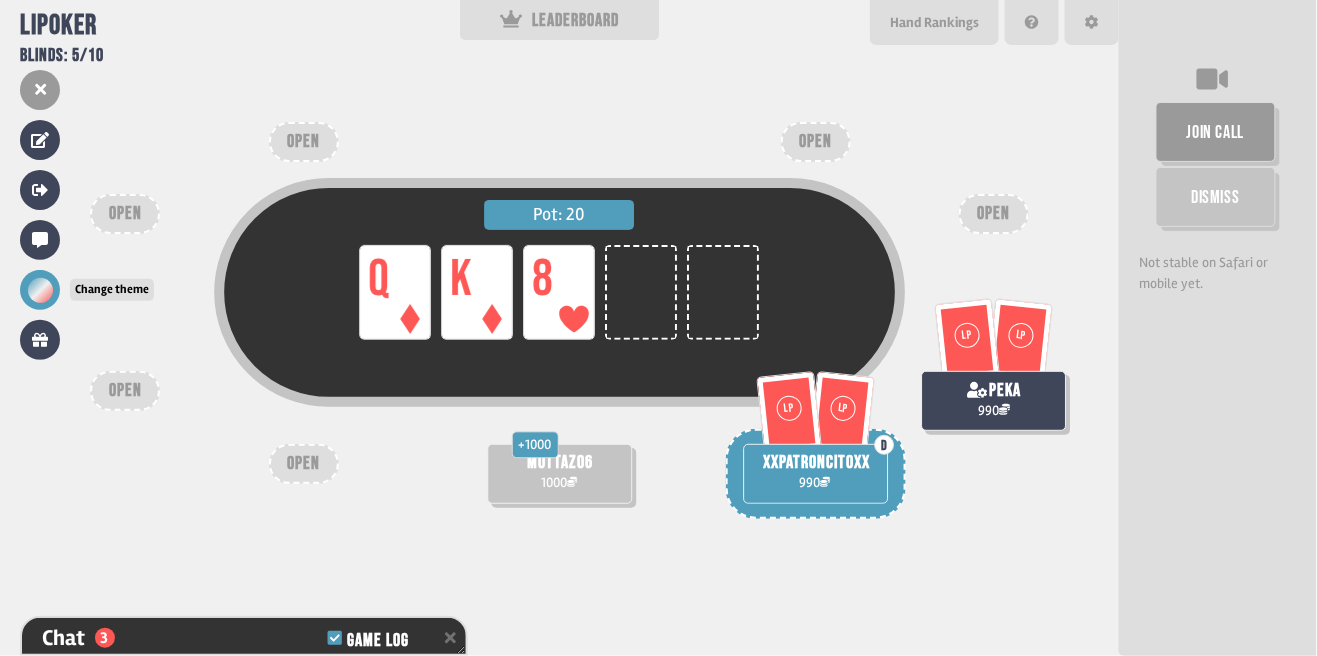 click at bounding box center (40, 290) 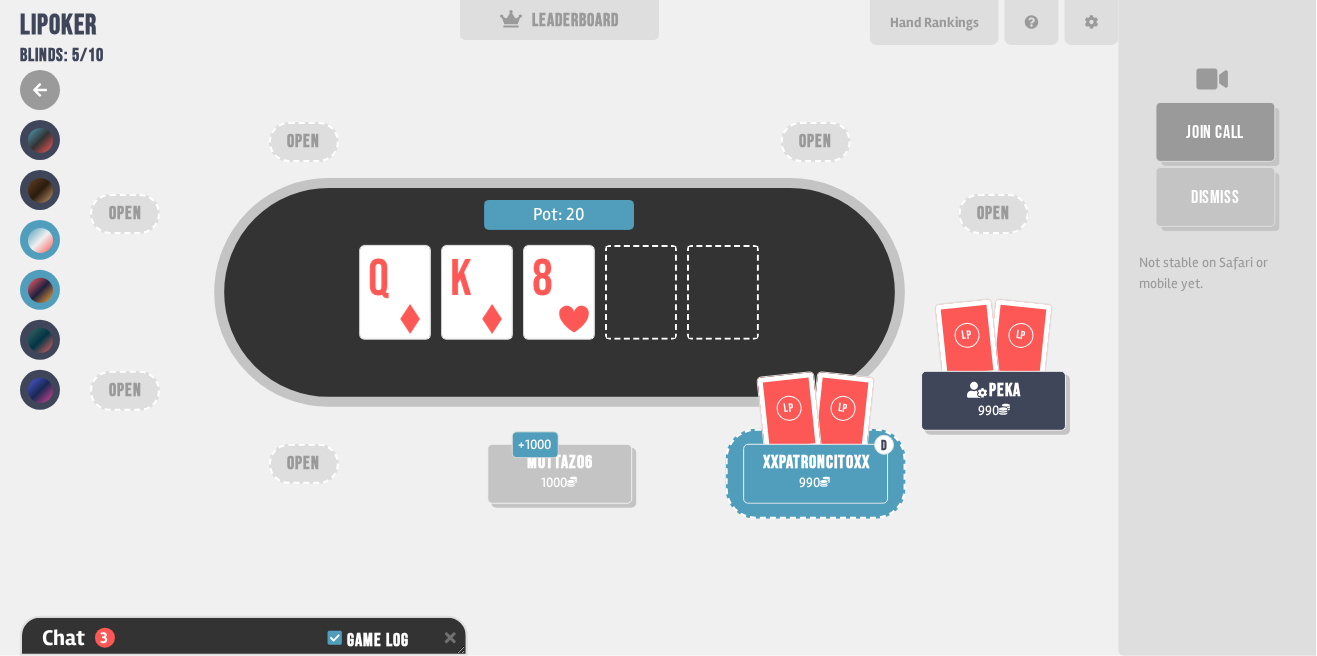 click at bounding box center [40, 290] 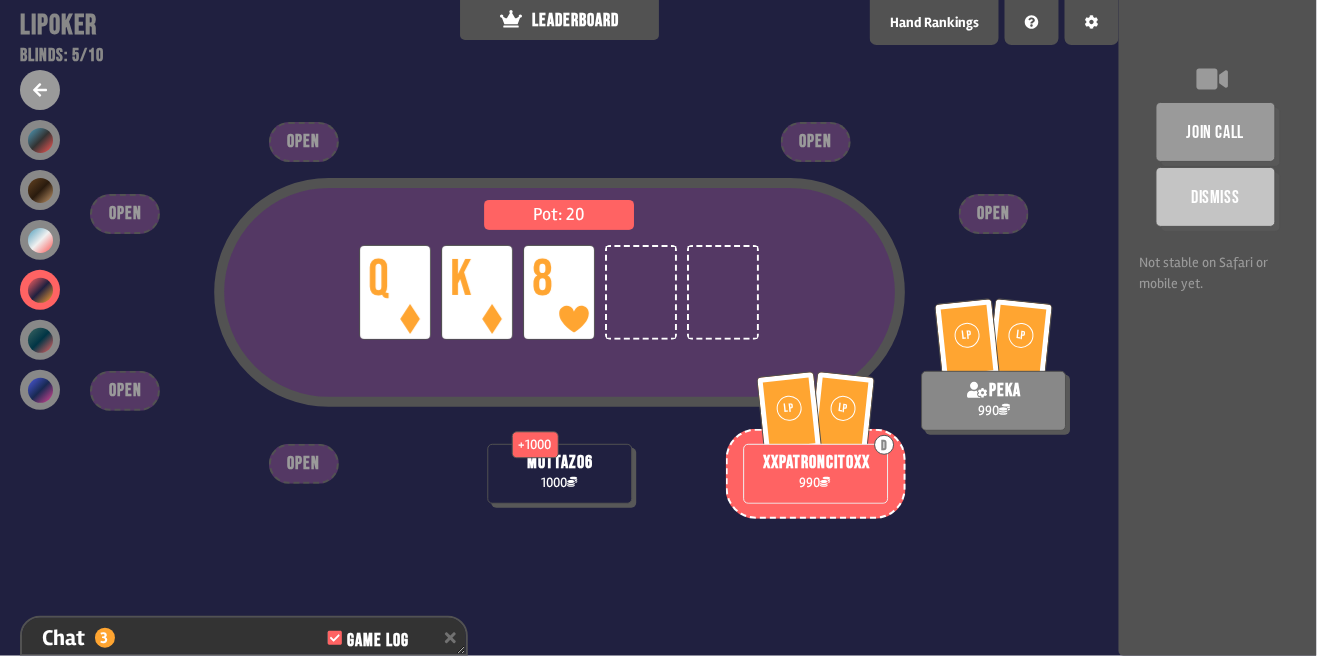 click at bounding box center [40, 90] 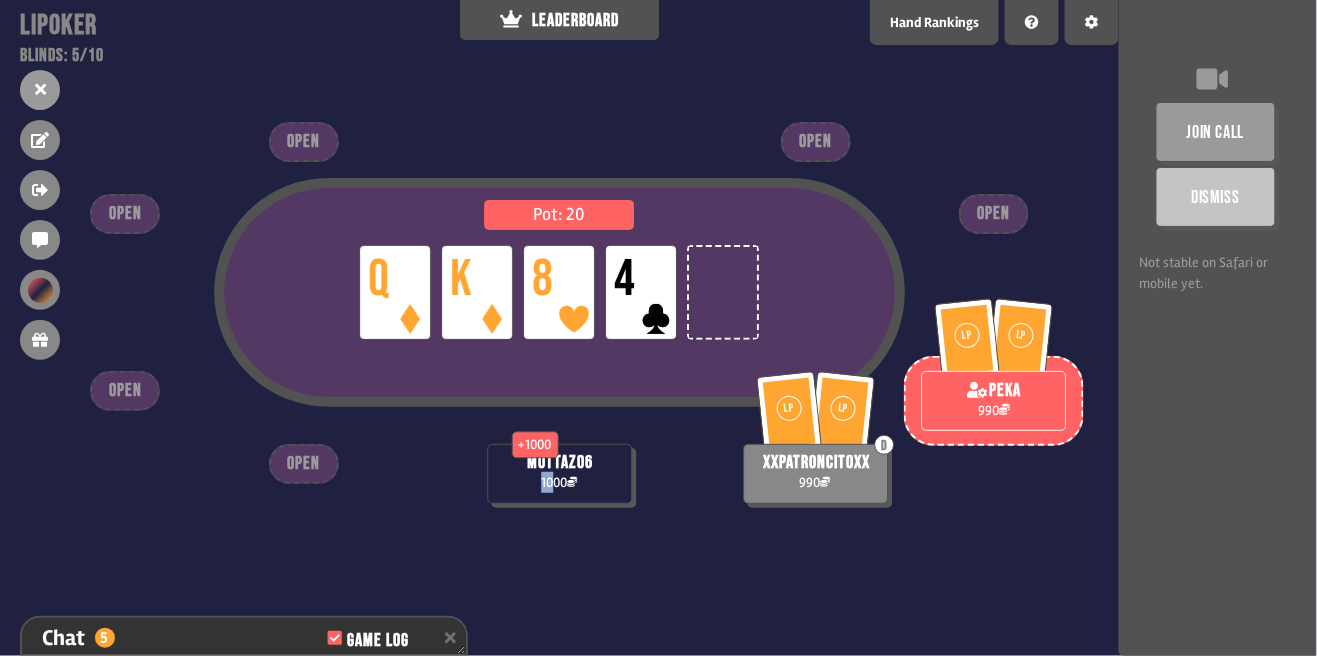 drag, startPoint x: 552, startPoint y: 547, endPoint x: 594, endPoint y: 534, distance: 43.965897 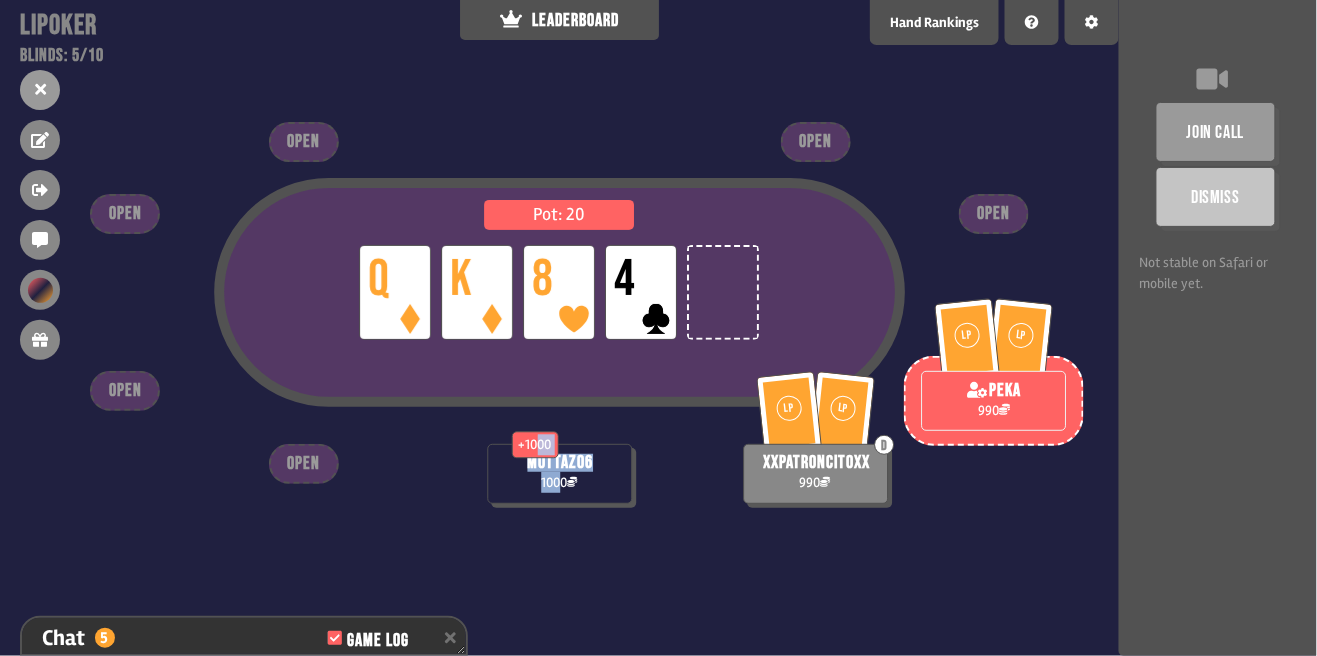 drag, startPoint x: 534, startPoint y: 507, endPoint x: 559, endPoint y: 539, distance: 40.60788 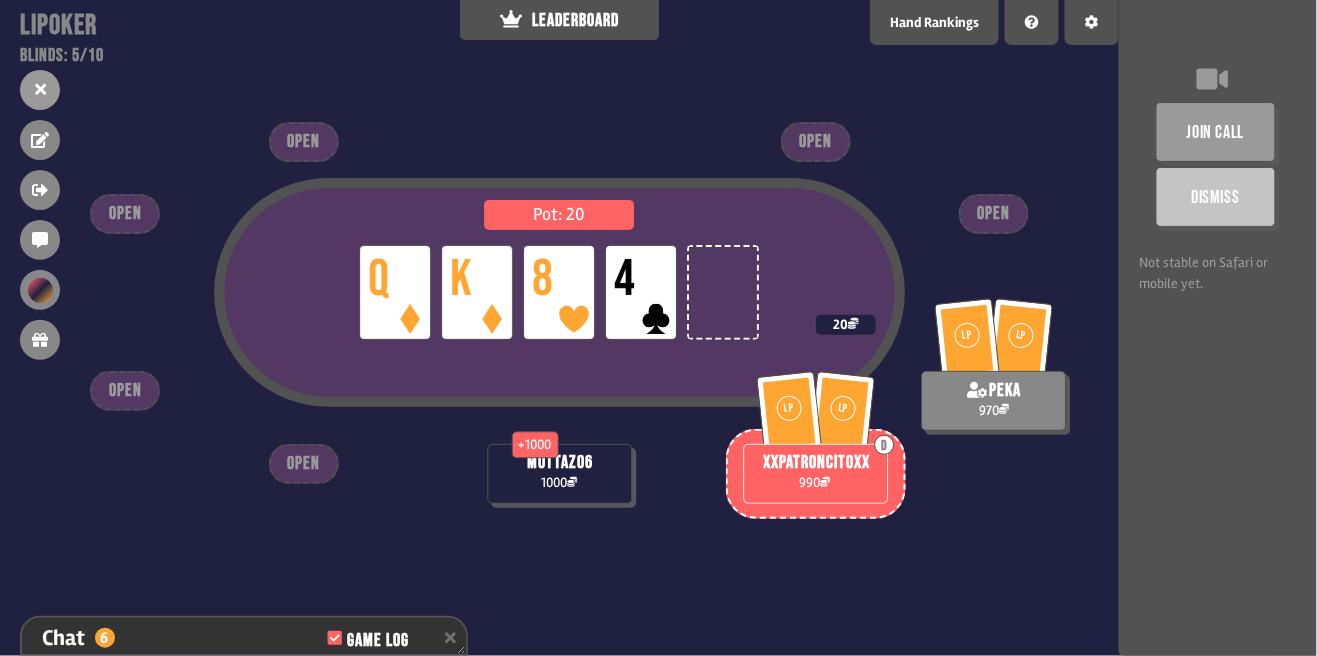 click on "D xxpatroncitoxx 990" at bounding box center (815, 474) 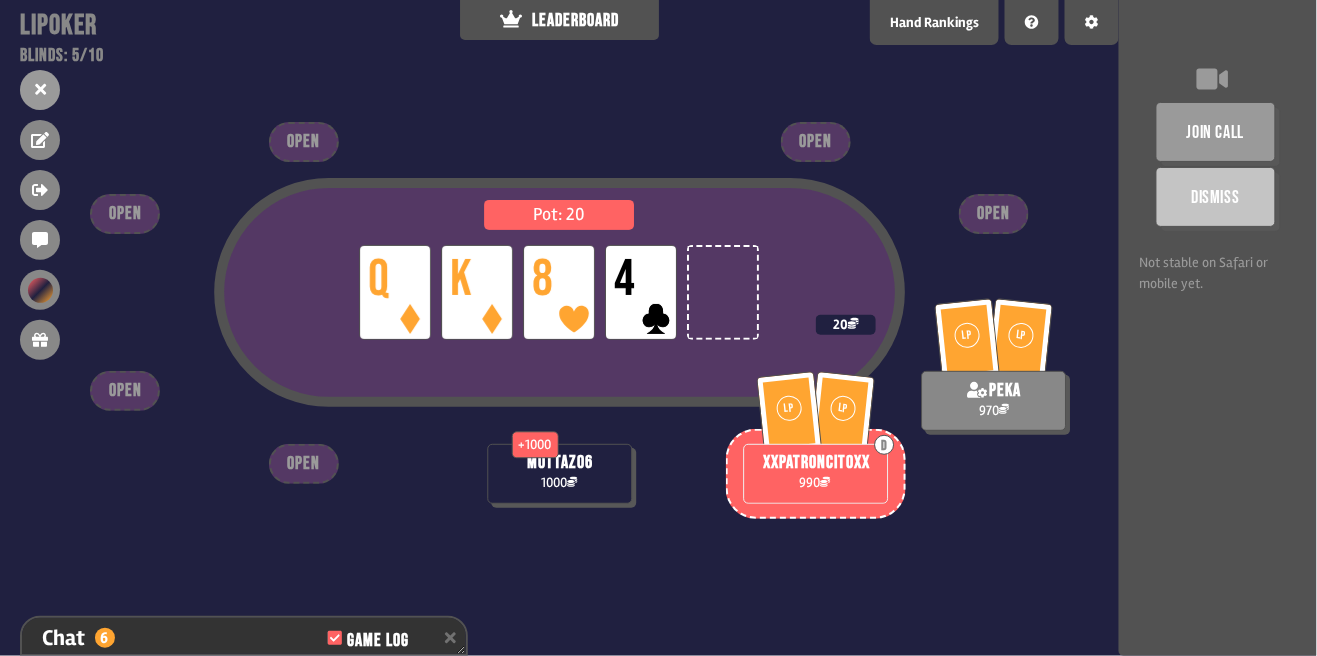 click on "+ 1000 mottaz06 1000" at bounding box center (559, 474) 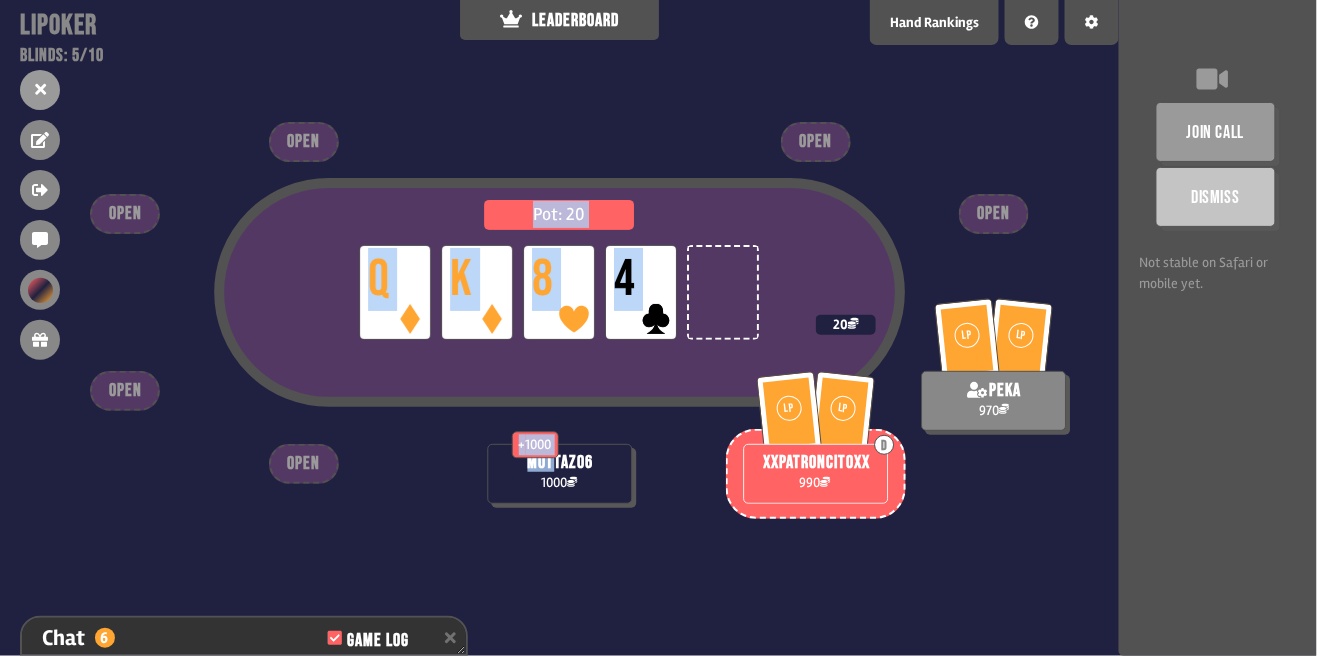 drag, startPoint x: 552, startPoint y: 518, endPoint x: 607, endPoint y: 564, distance: 71.70077 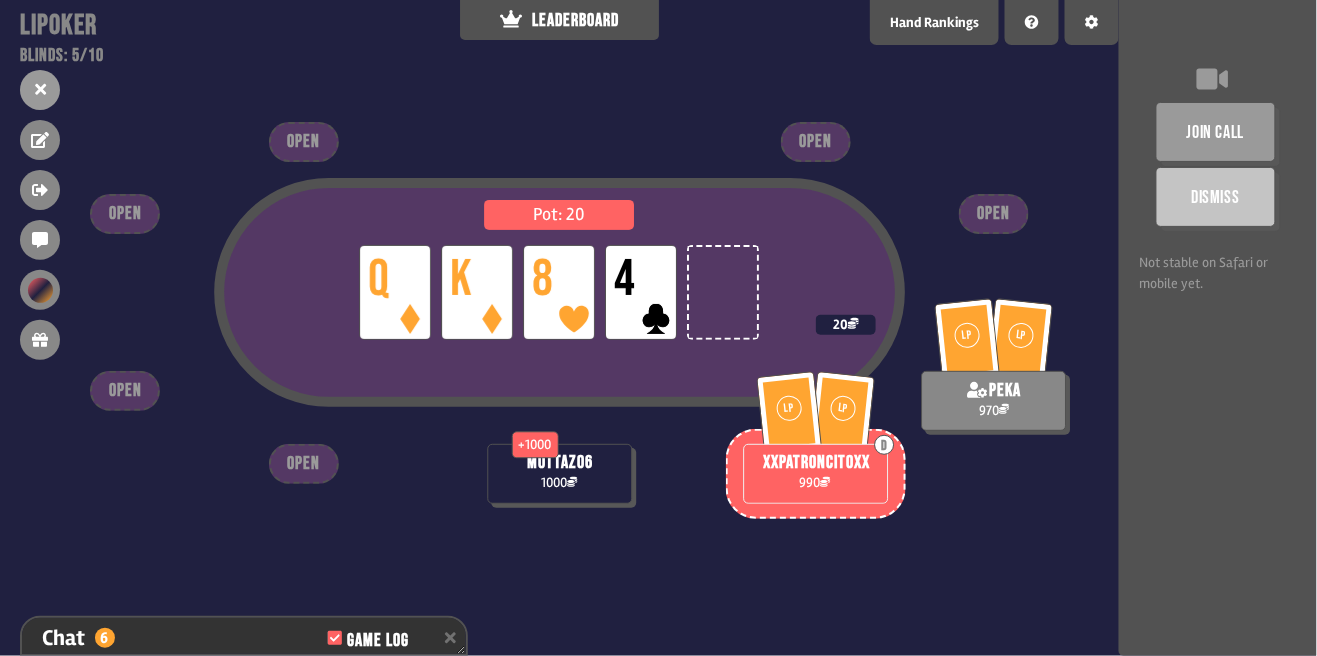 click on "Pot: 20   LP Q LP K LP 8 LP 4 + 1000 mottaz06 1000  LP LP D xxpatroncitoxx 990  LP LP peka 970  20  OPEN OPEN OPEN OPEN OPEN OPEN" at bounding box center [559, 328] 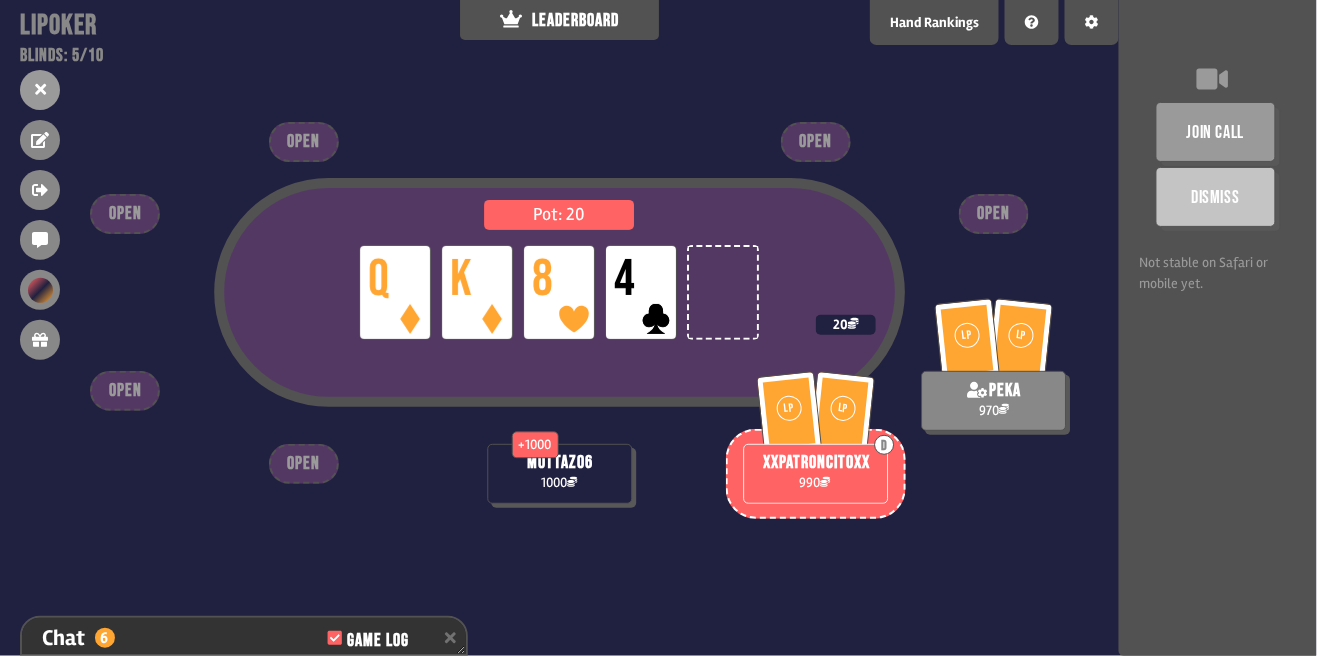 drag, startPoint x: 524, startPoint y: 521, endPoint x: 573, endPoint y: 536, distance: 51.24451 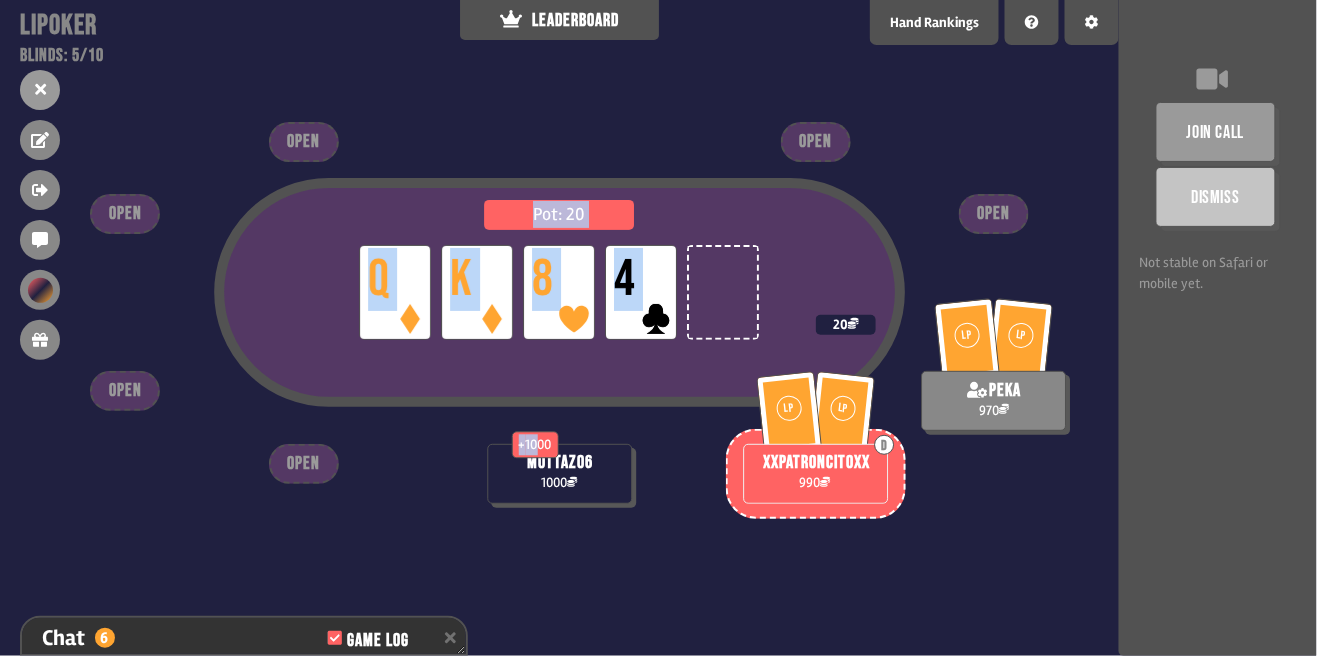 drag, startPoint x: 618, startPoint y: 564, endPoint x: 535, endPoint y: 514, distance: 96.89685 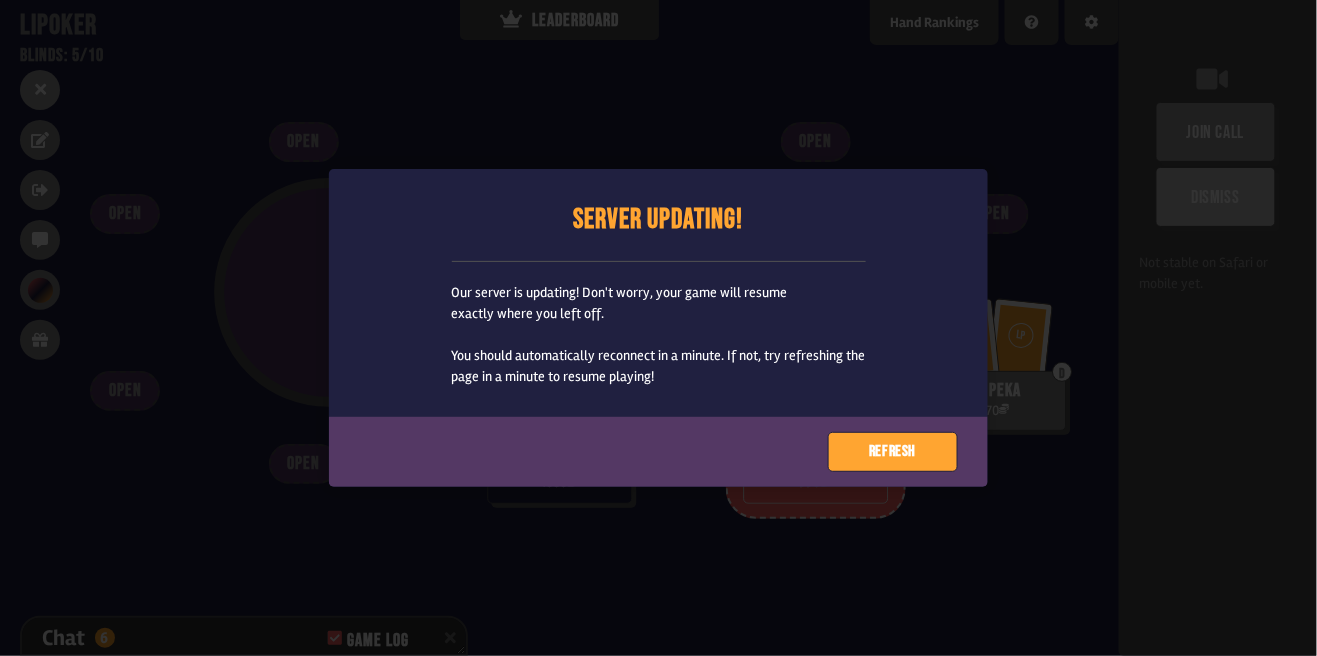 click at bounding box center (658, 328) 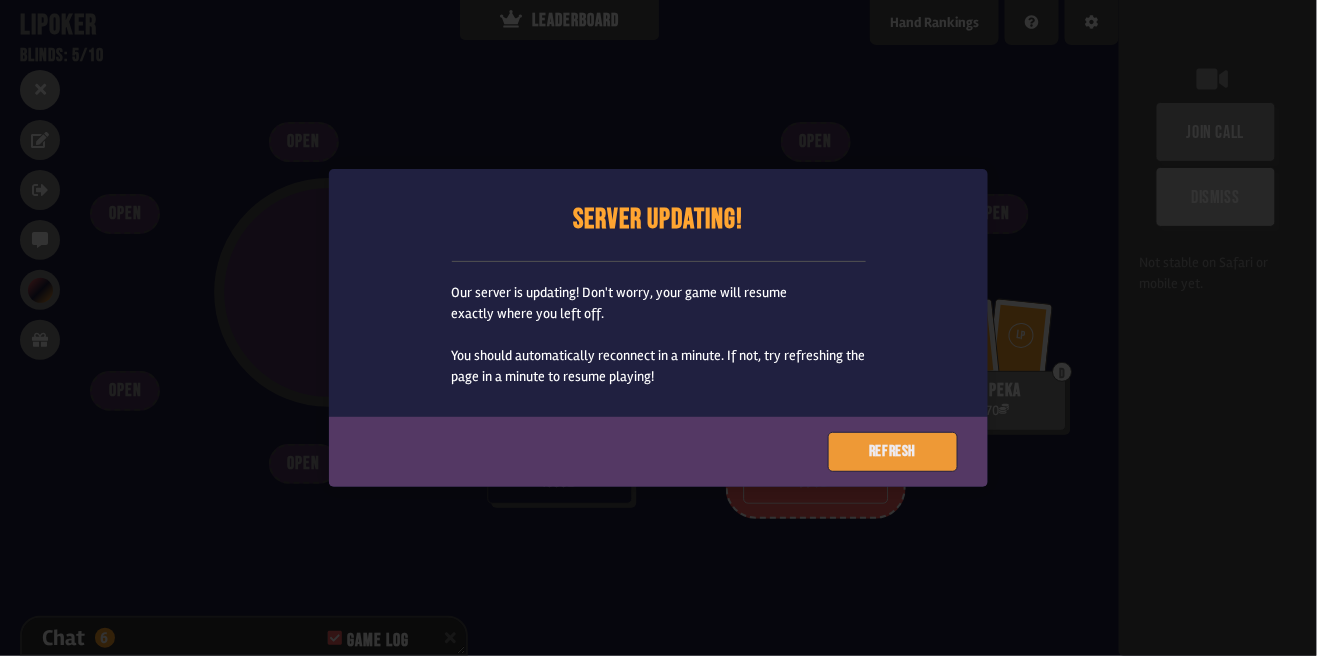 click on "Refresh" at bounding box center (893, 452) 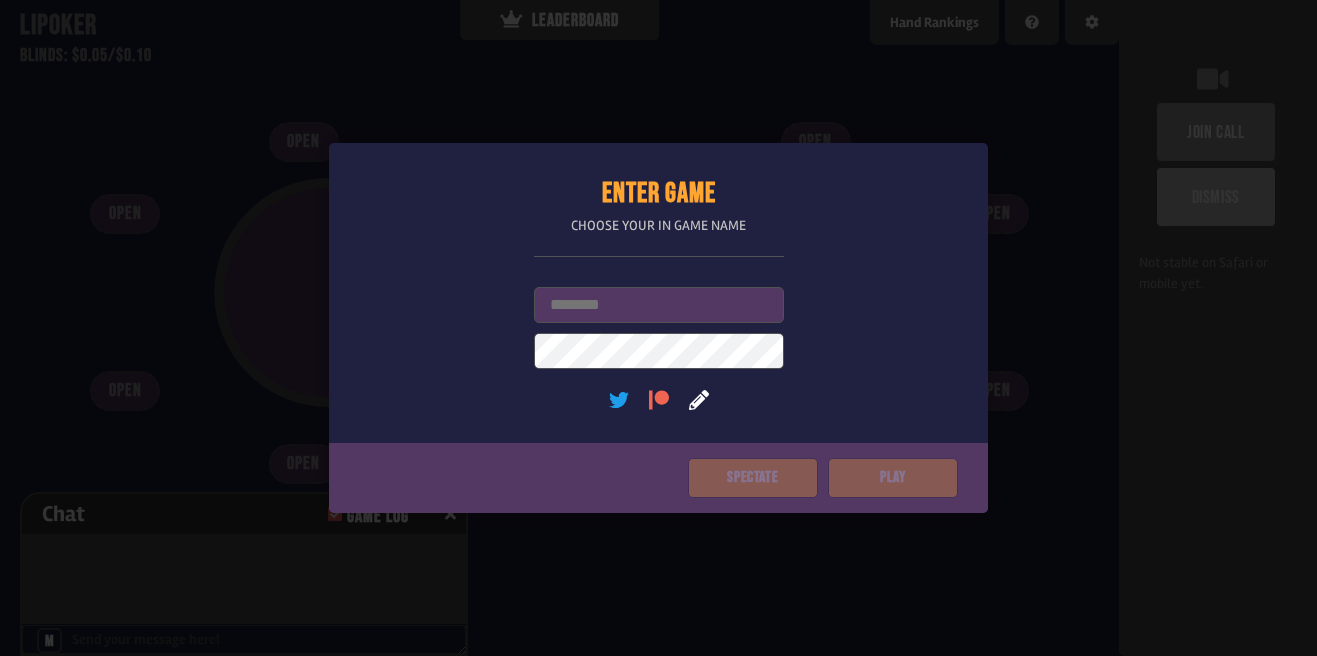 scroll, scrollTop: 0, scrollLeft: 0, axis: both 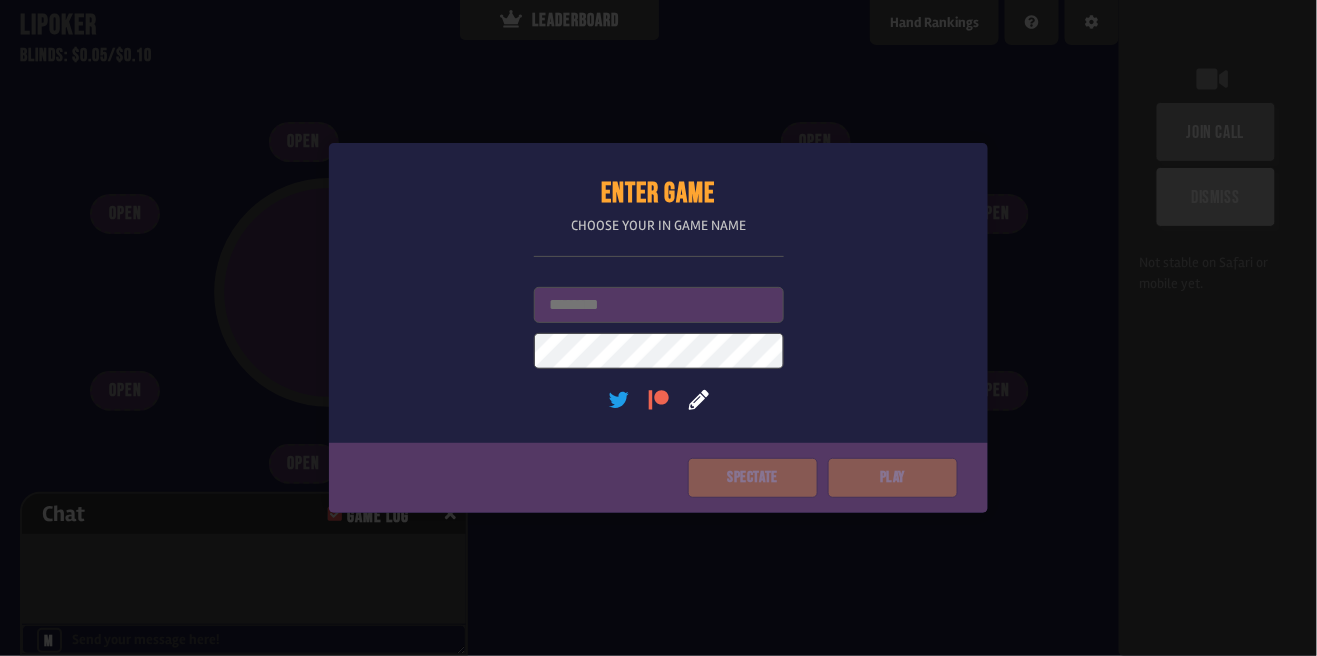 click on "Username" at bounding box center (659, 305) 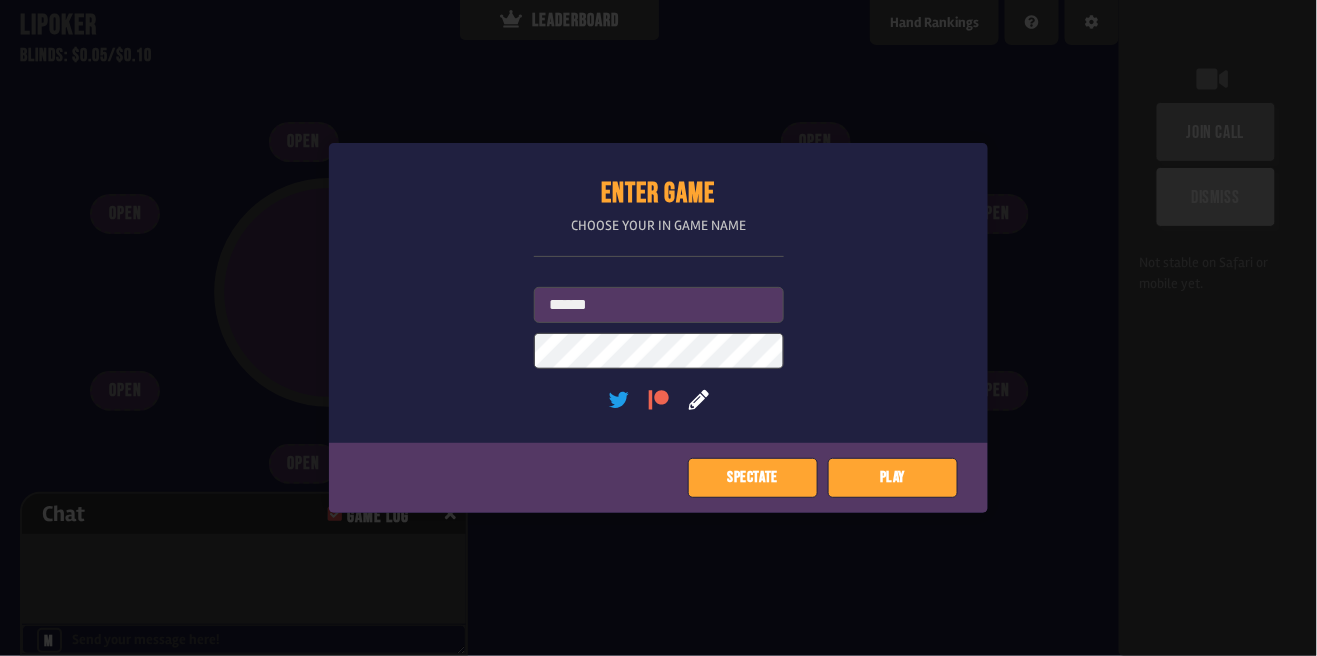 type on "********" 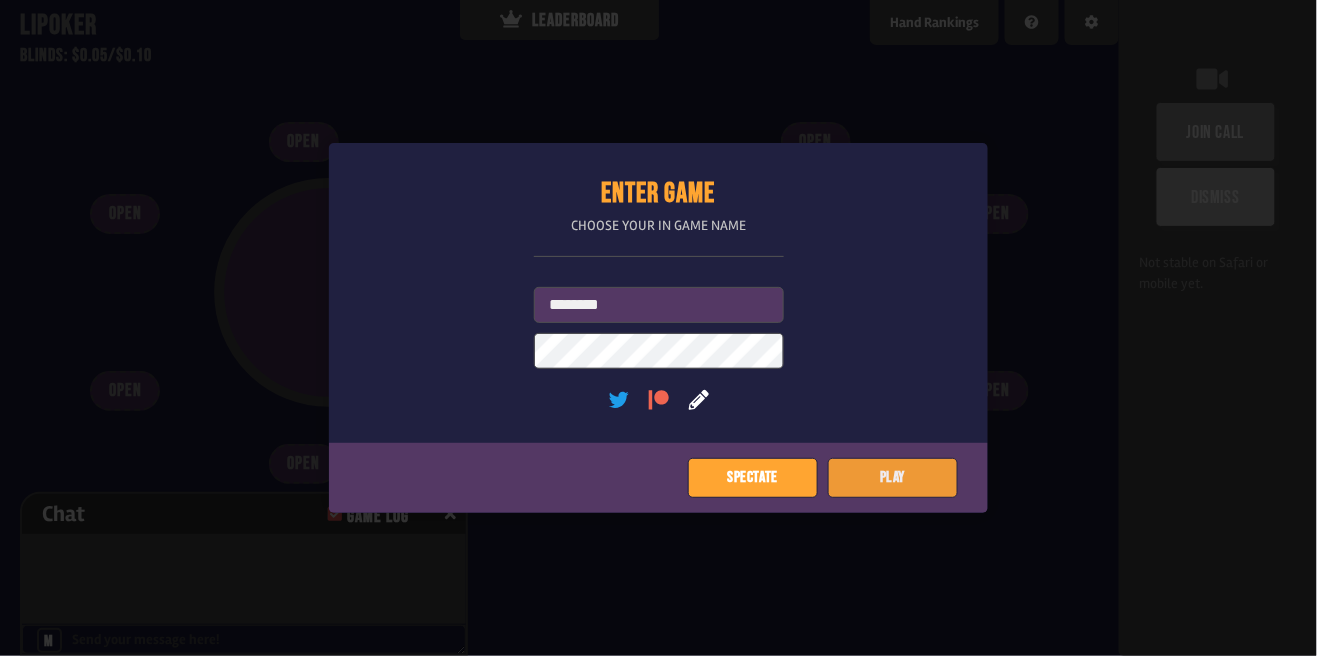 click on "Play" 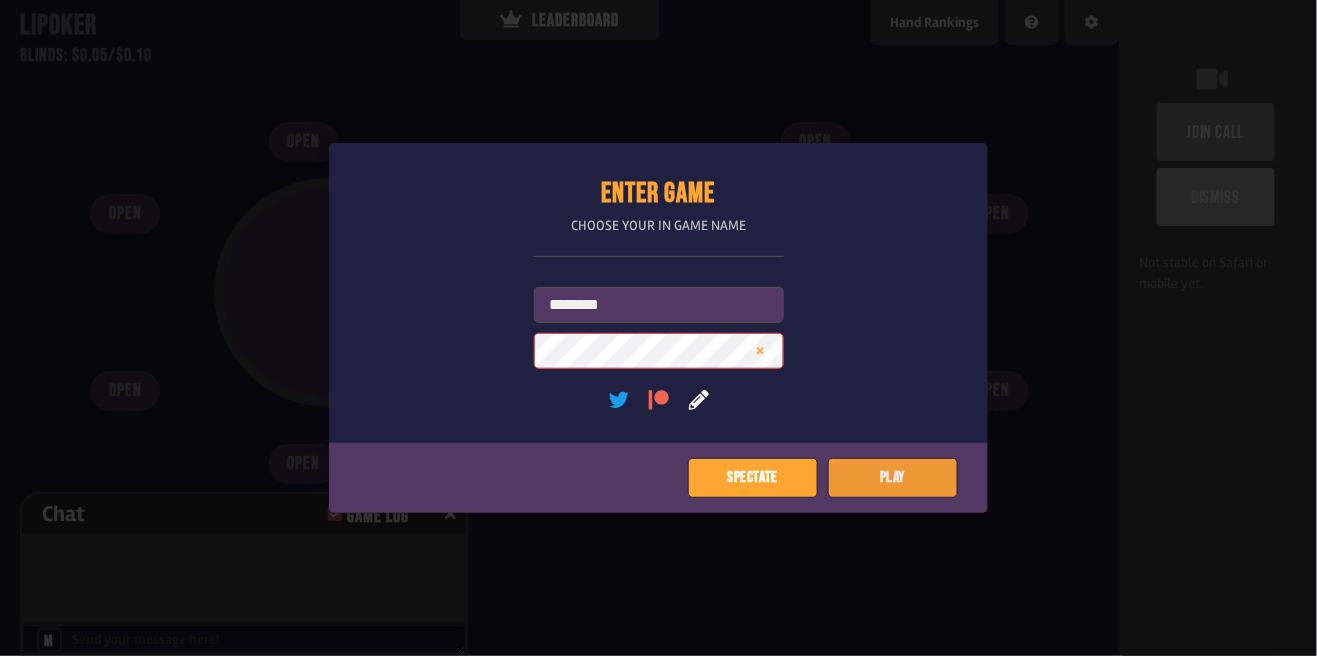 click on "Play" 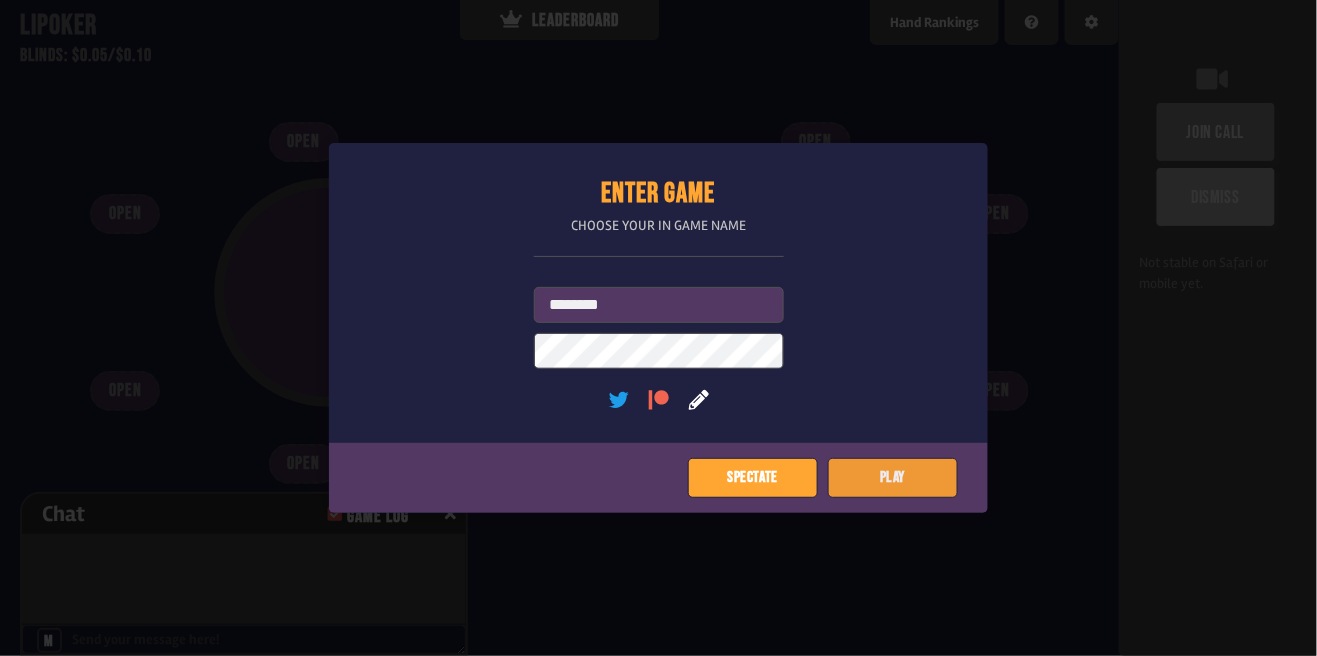 click on "Play" 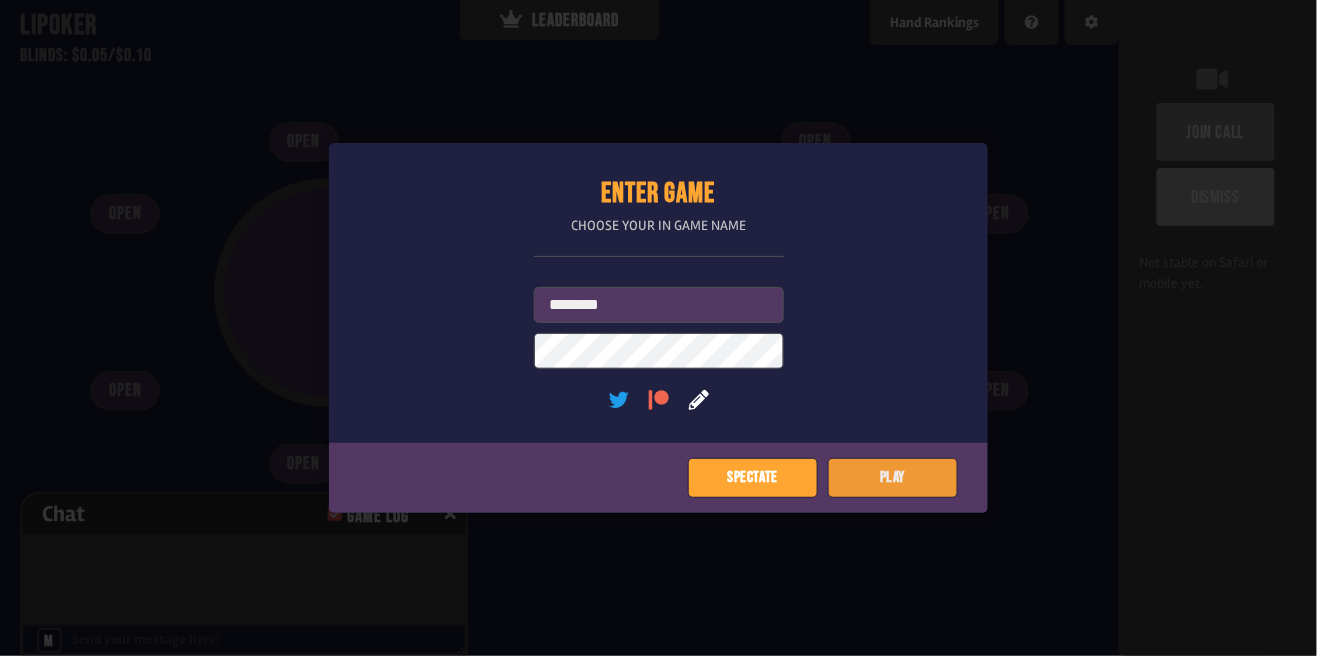 click on "Play" 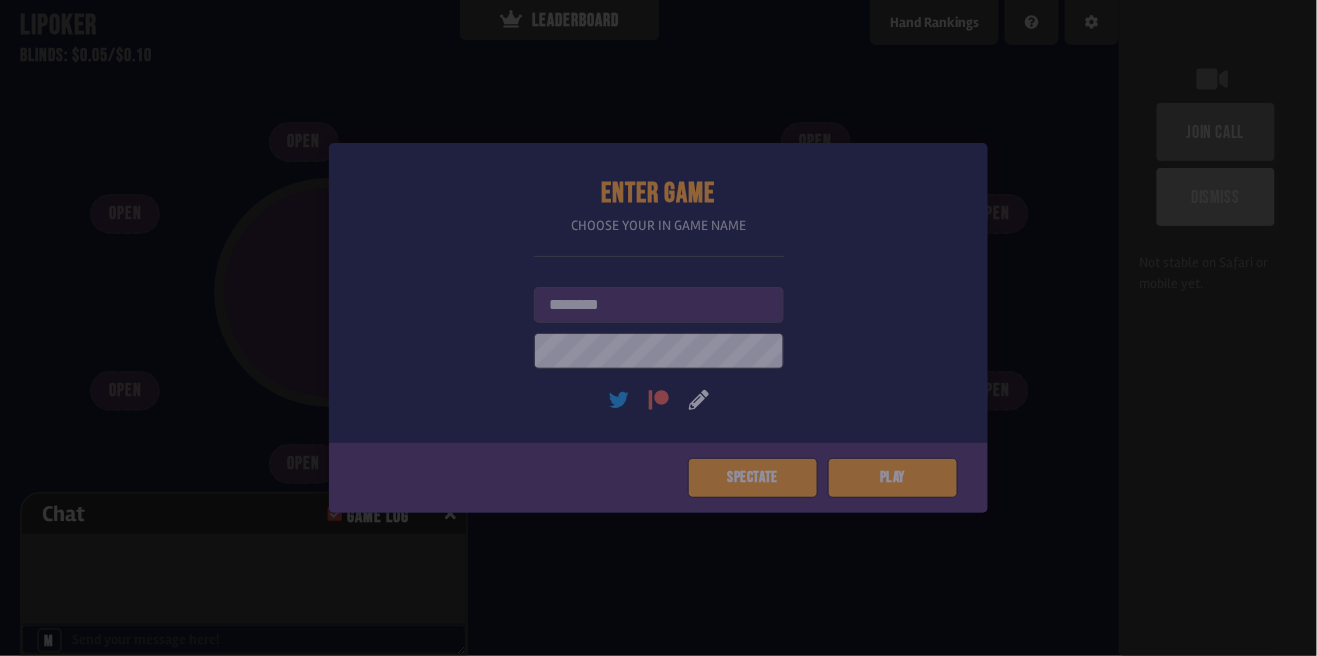 click on "Pot: $0.00   COPY GAME LINK" at bounding box center (560, 325) 